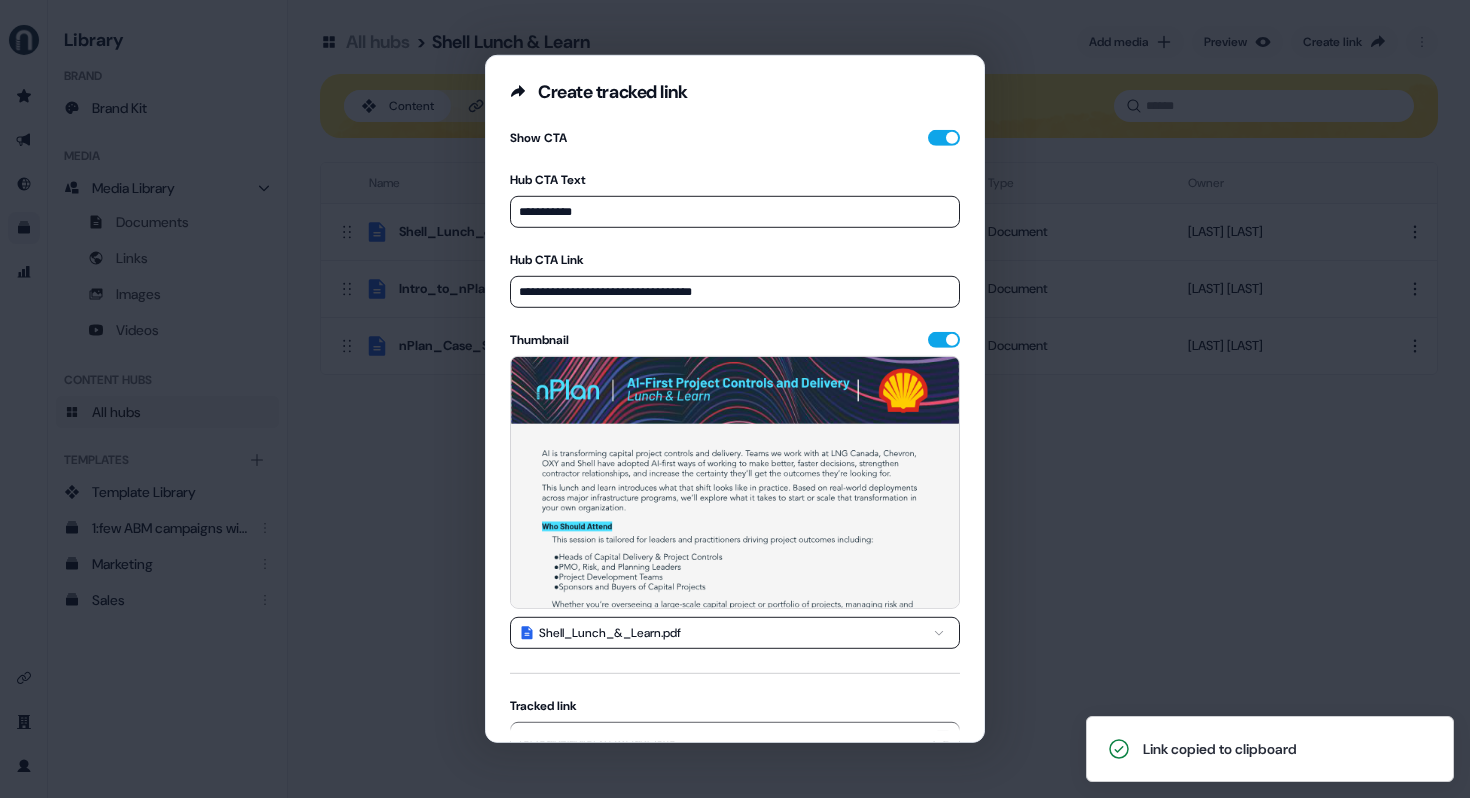 scroll, scrollTop: 0, scrollLeft: 0, axis: both 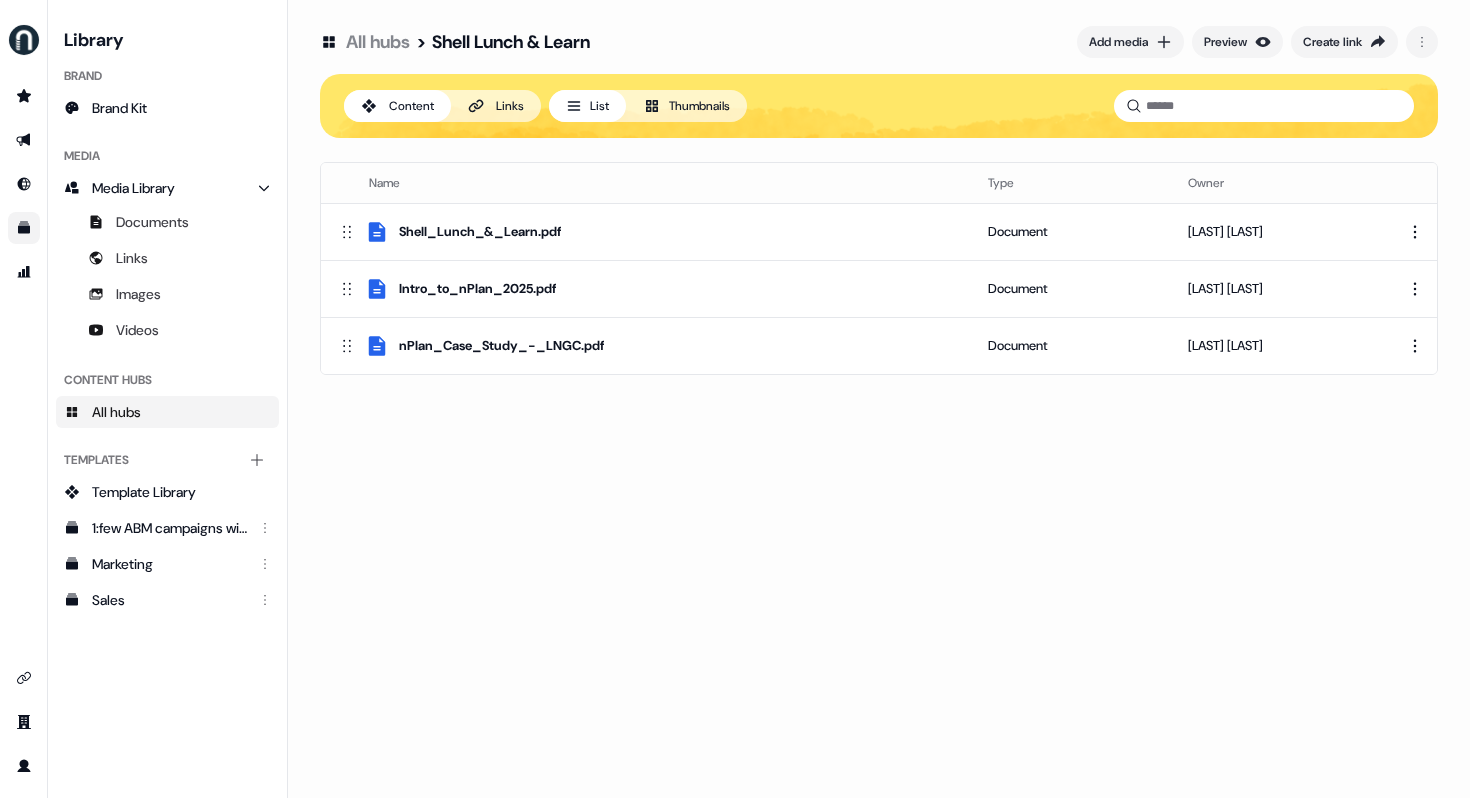 click on "All hubs" at bounding box center (378, 42) 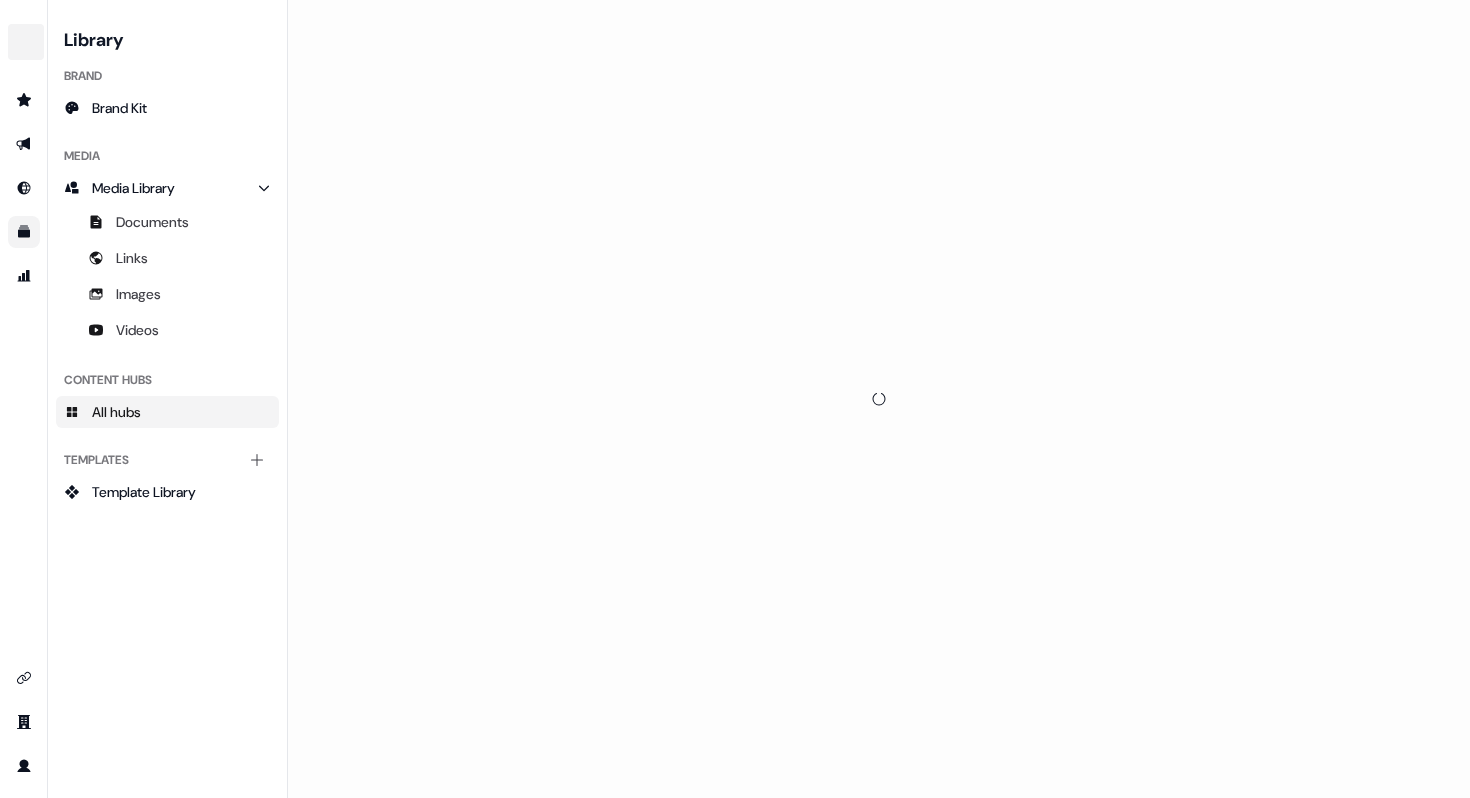scroll, scrollTop: 0, scrollLeft: 0, axis: both 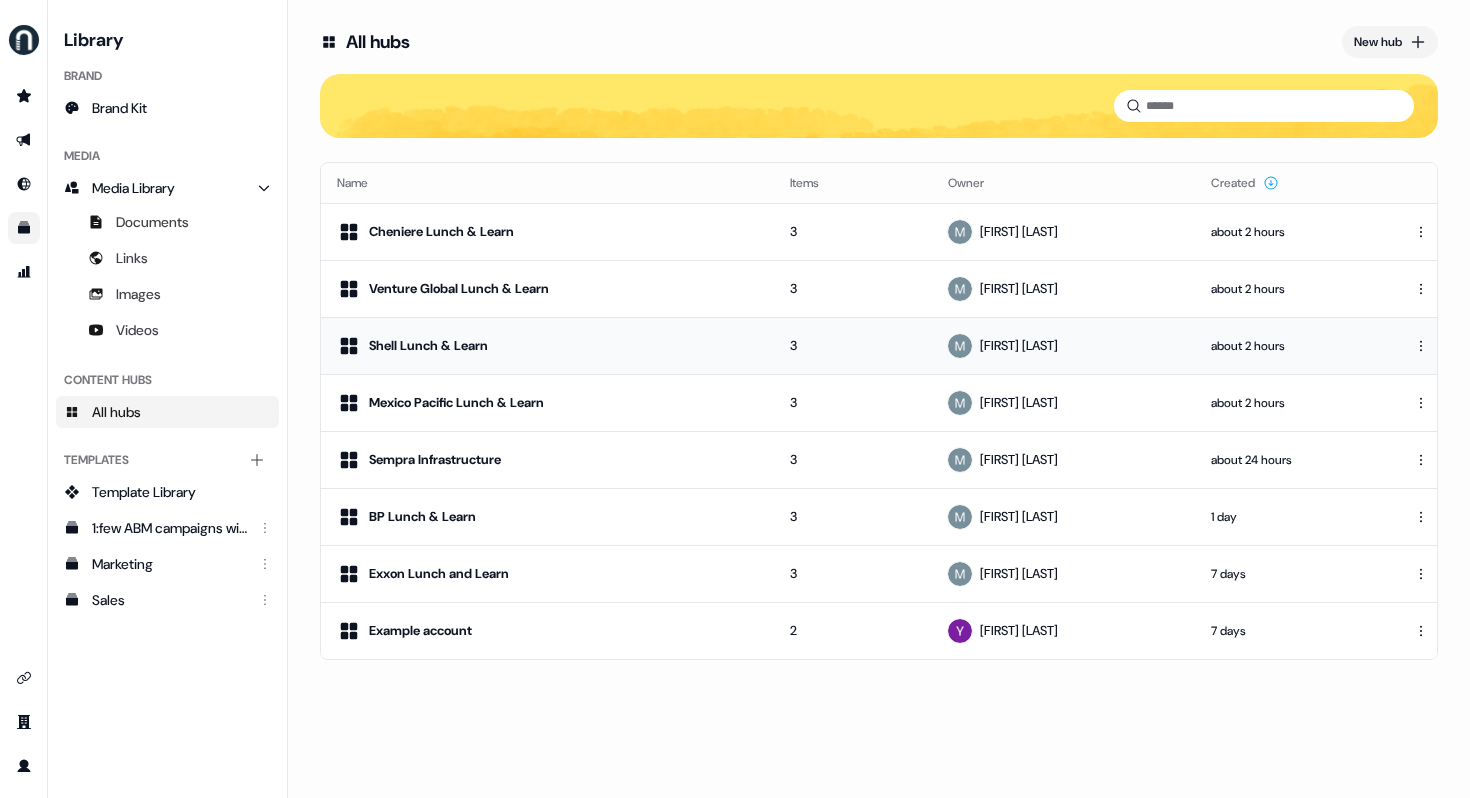 click on "Shell Lunch & Learn" at bounding box center (547, 346) 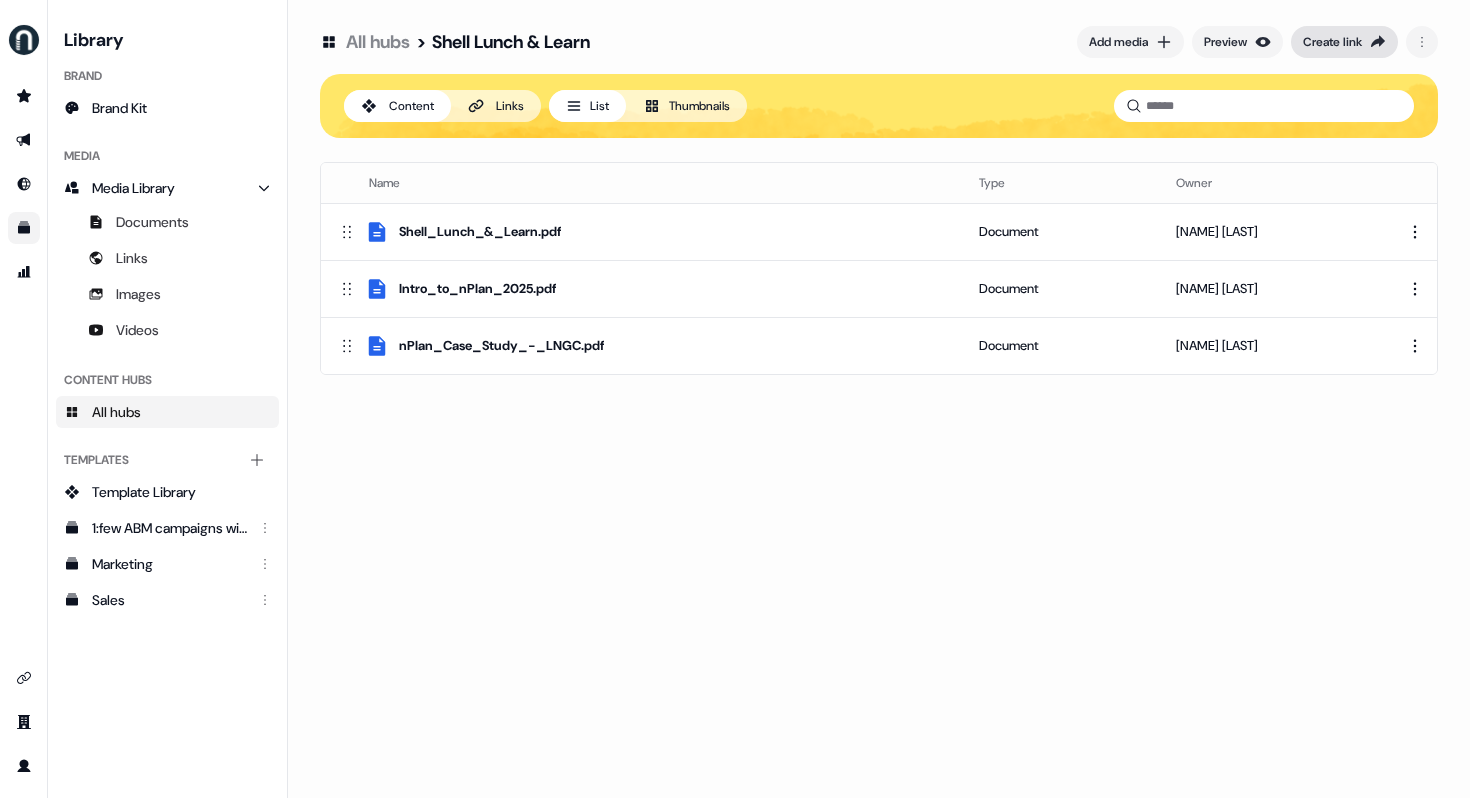 click on "Create link" at bounding box center [1332, 42] 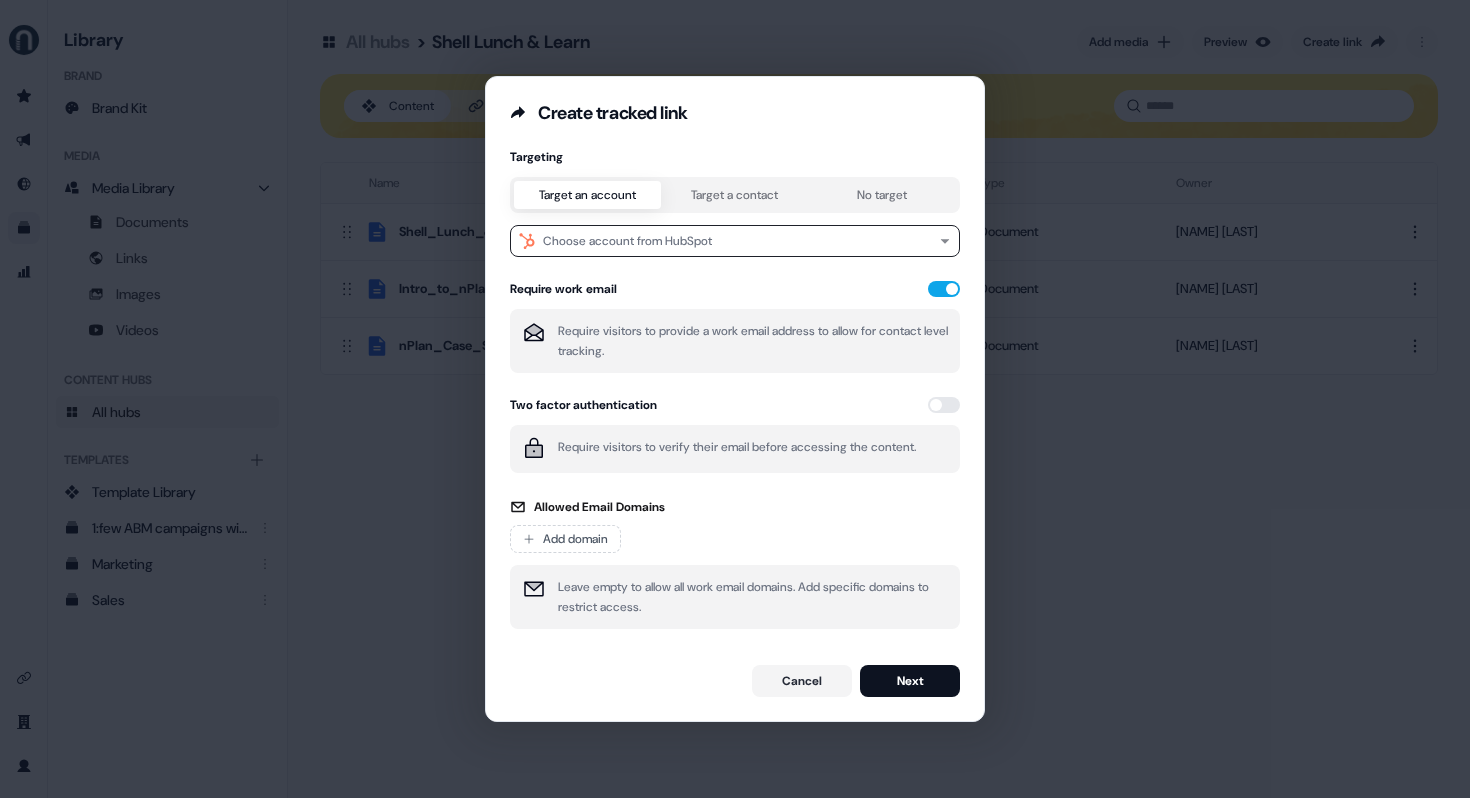 click on "Targeting Target an account Target a contact No target Choose account from HubSpot Require work email Require visitors to provide a work email address to allow for contact level tracking. Two factor authentication Require visitors to verify their email before accessing the content. Allowed Email Domains Add domain Leave empty to allow all work email domains. Add specific domains to restrict access." at bounding box center [735, 395] 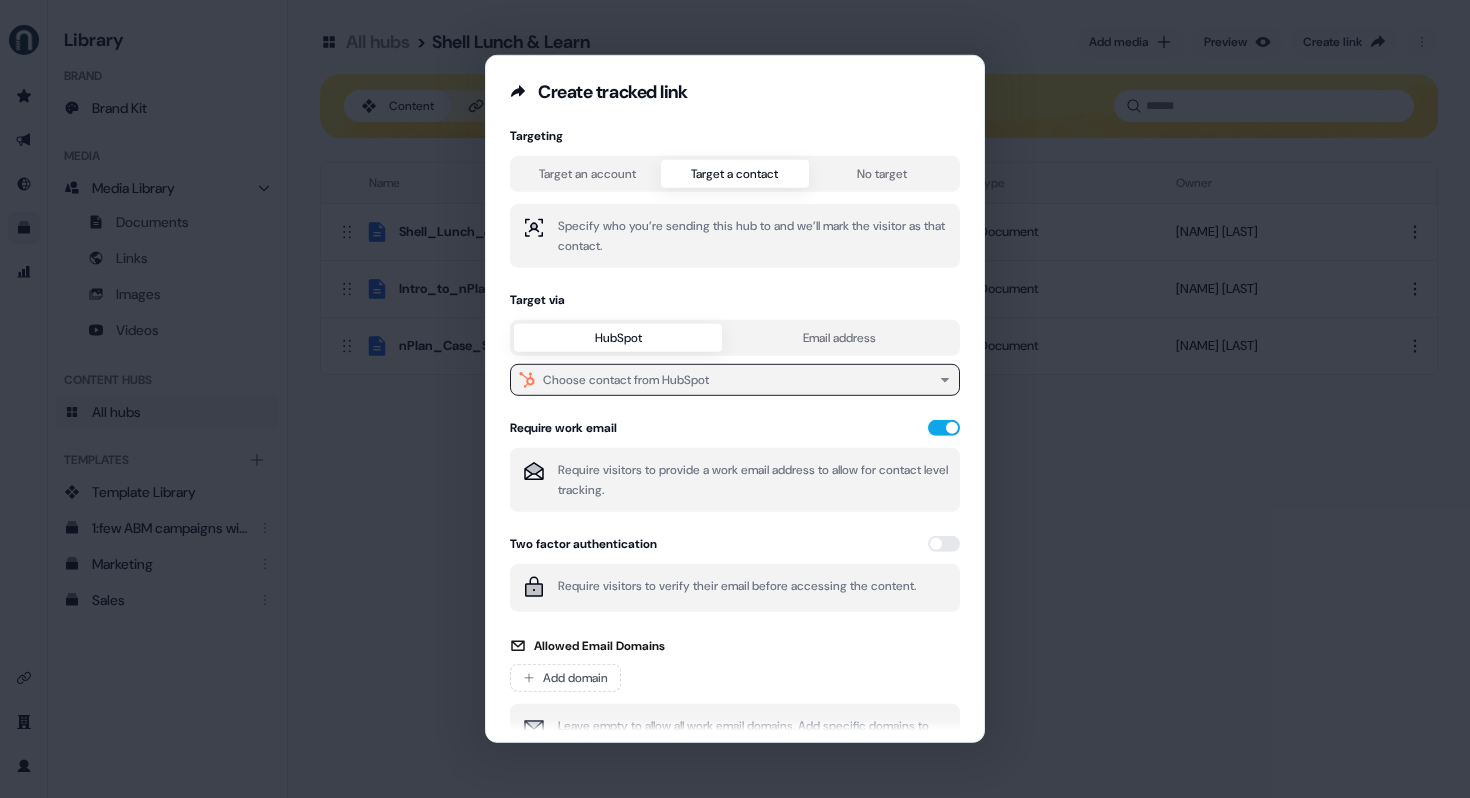 click on "Choose contact from HubSpot" at bounding box center [626, 380] 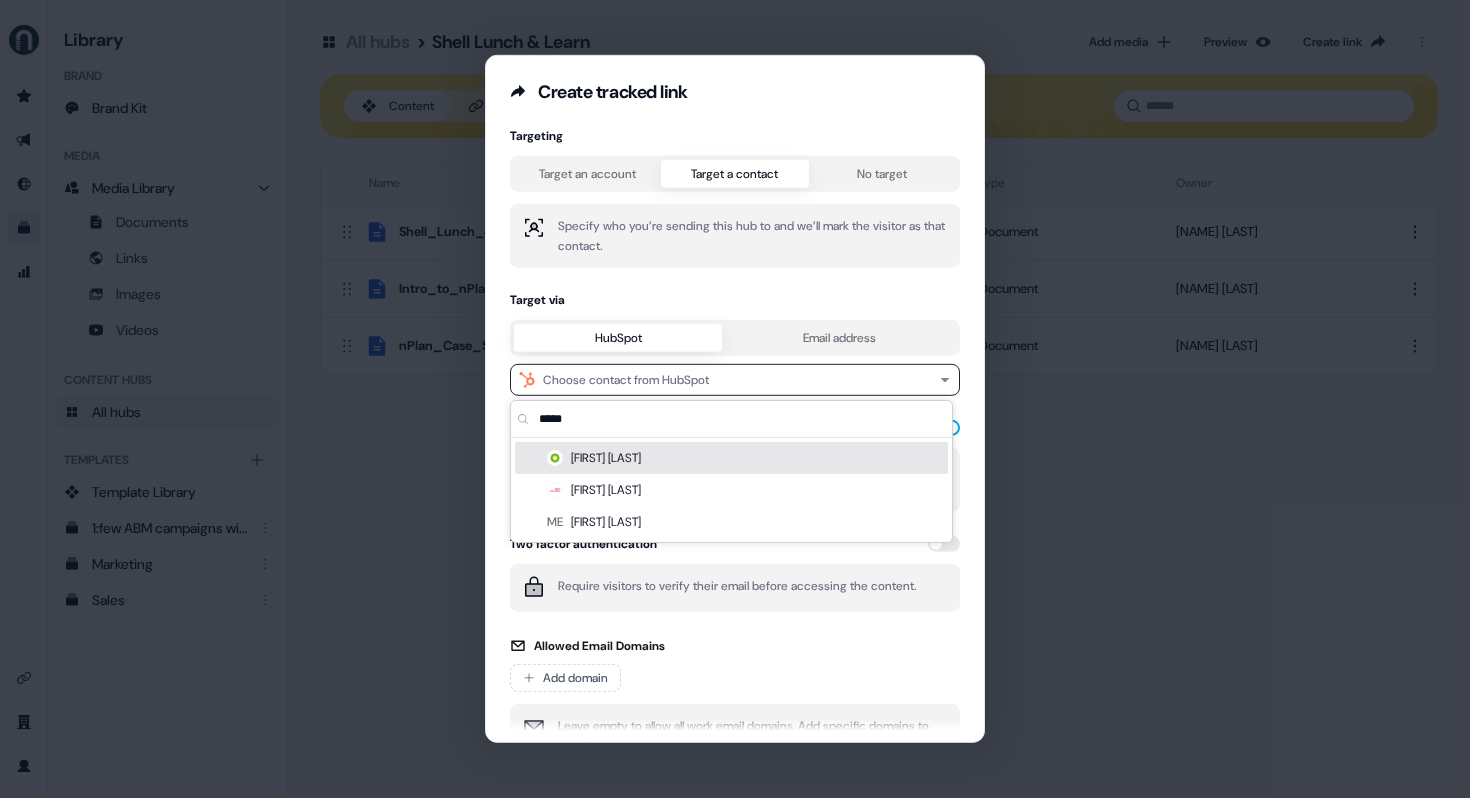 type on "*****" 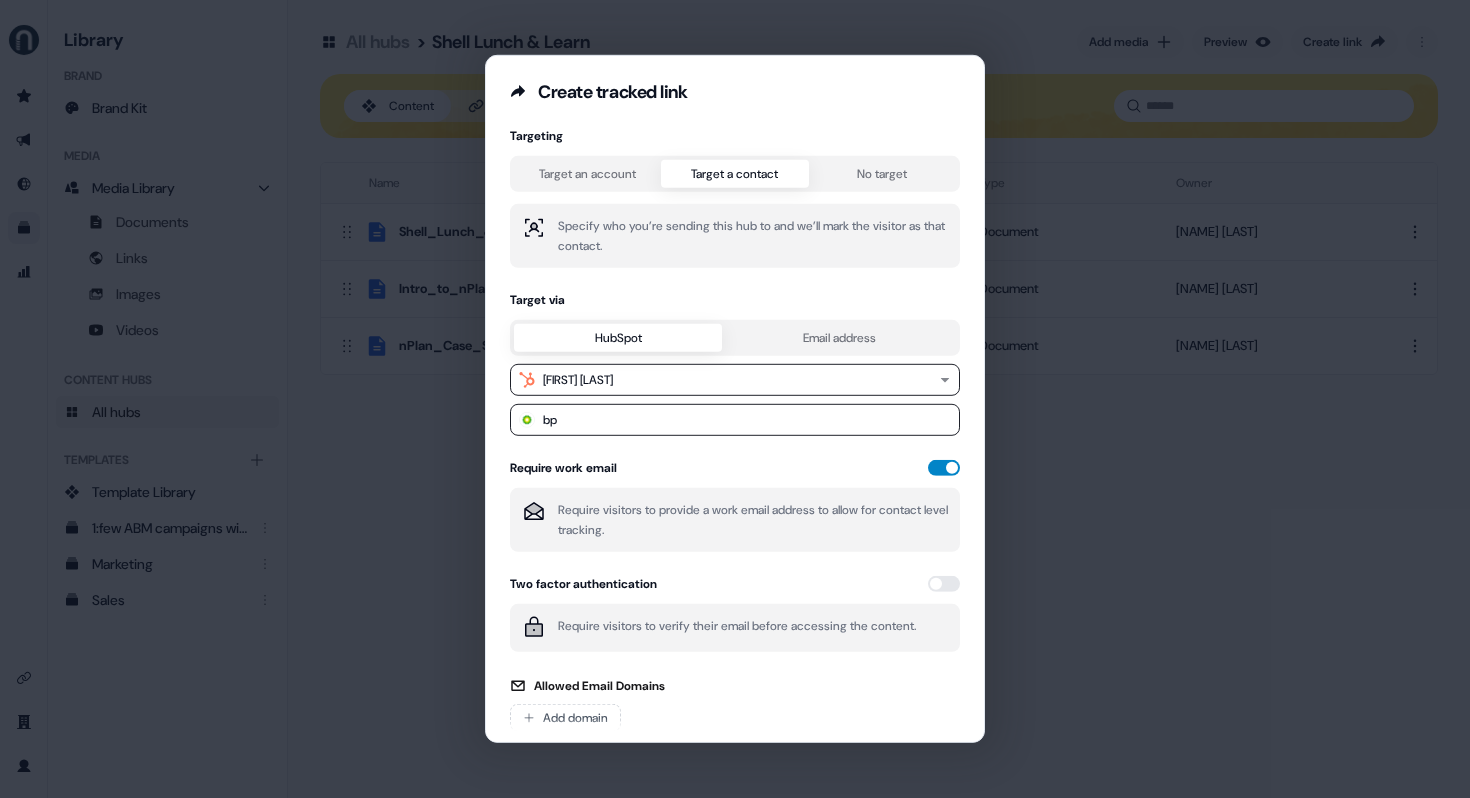 click at bounding box center [944, 468] 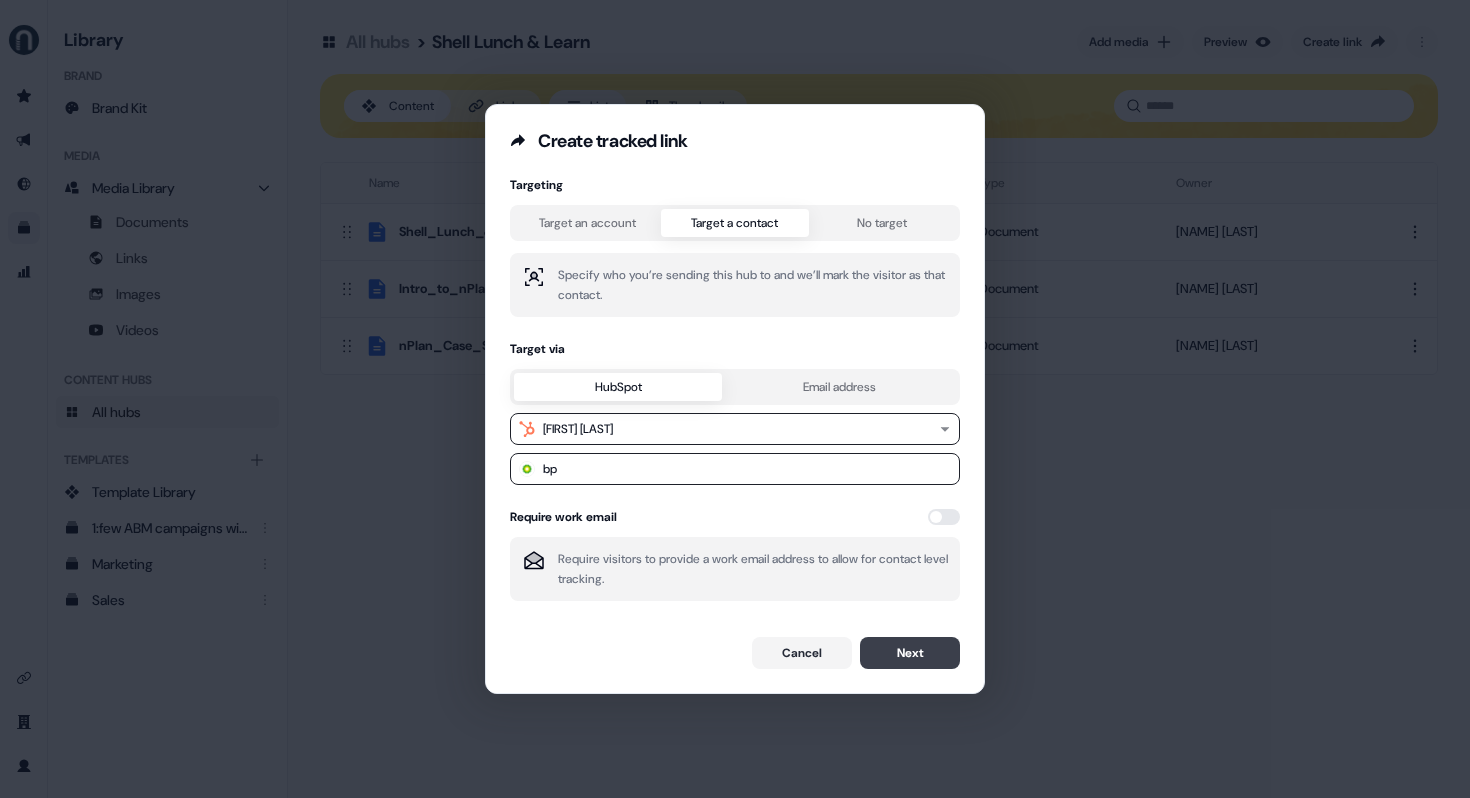 click on "Next" at bounding box center [910, 653] 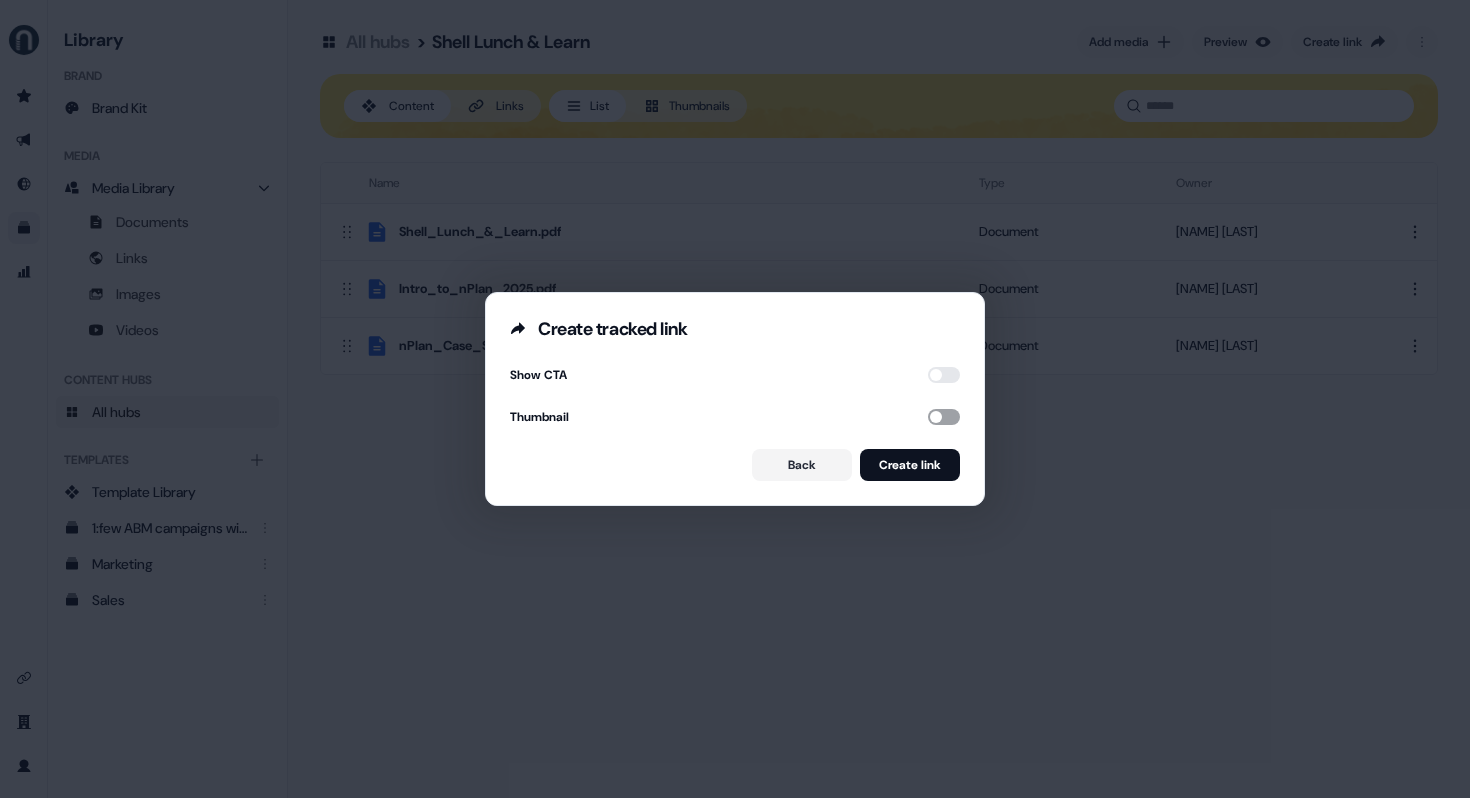click at bounding box center (944, 417) 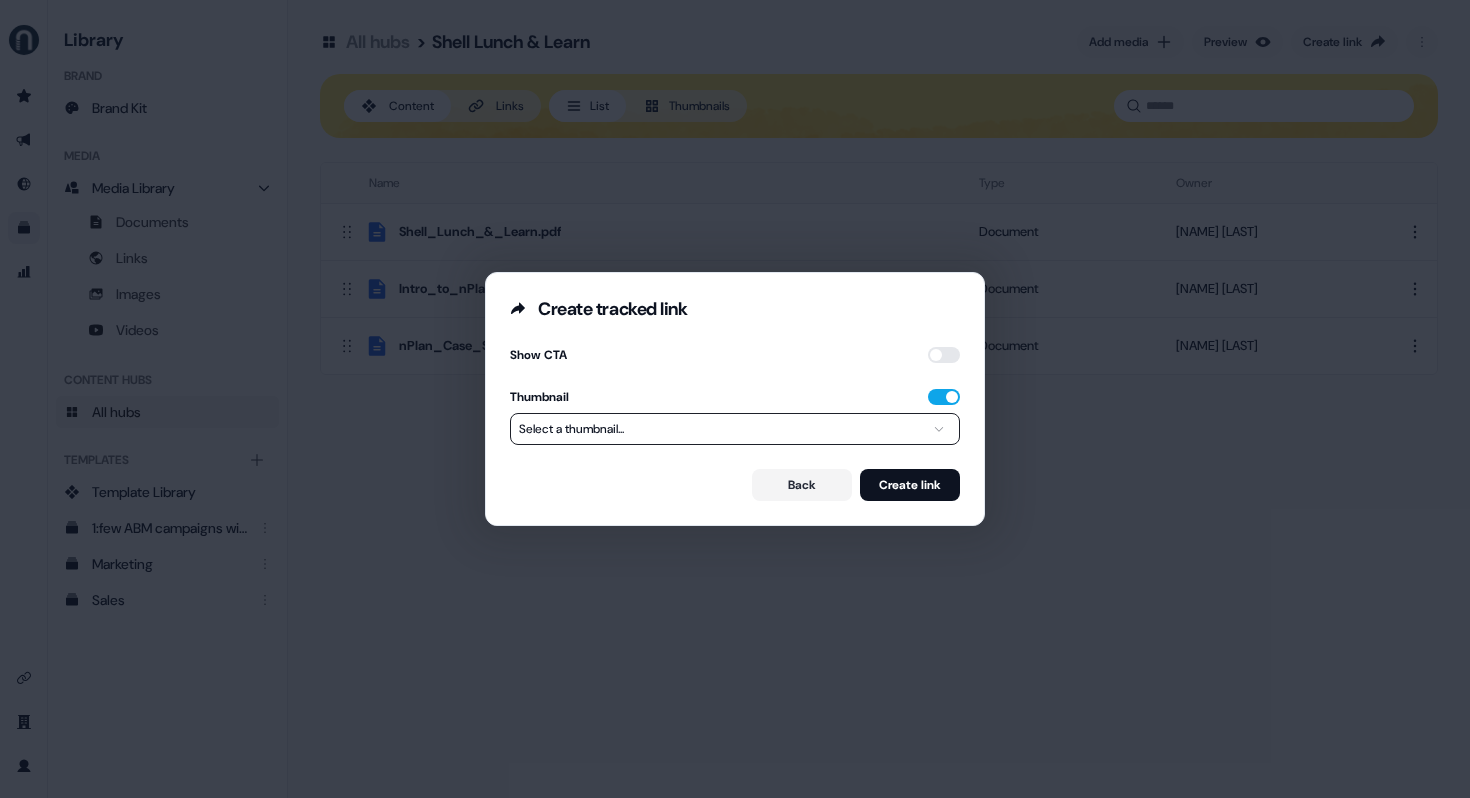 click on "**********" at bounding box center [735, 399] 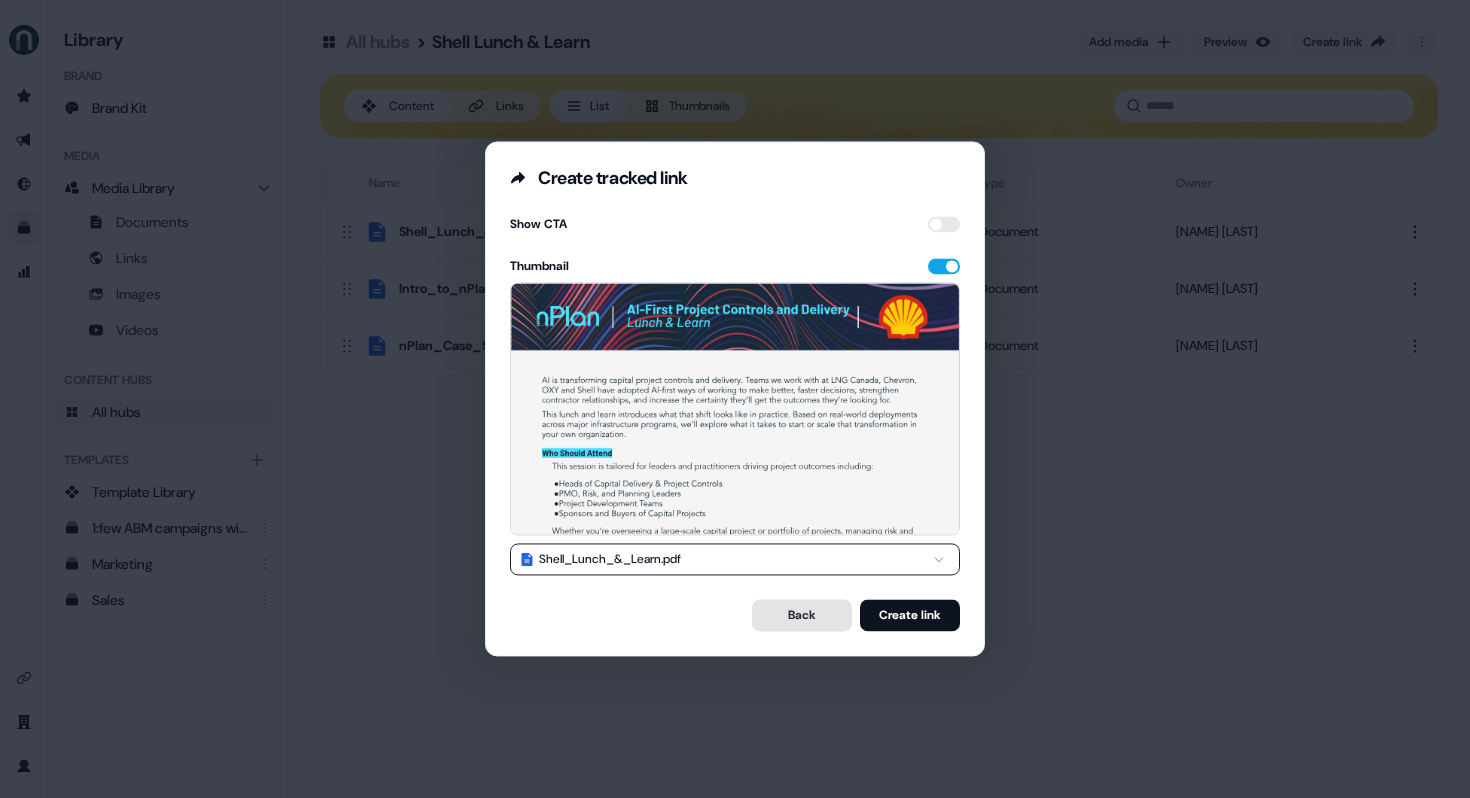 click on "Back" at bounding box center [802, 616] 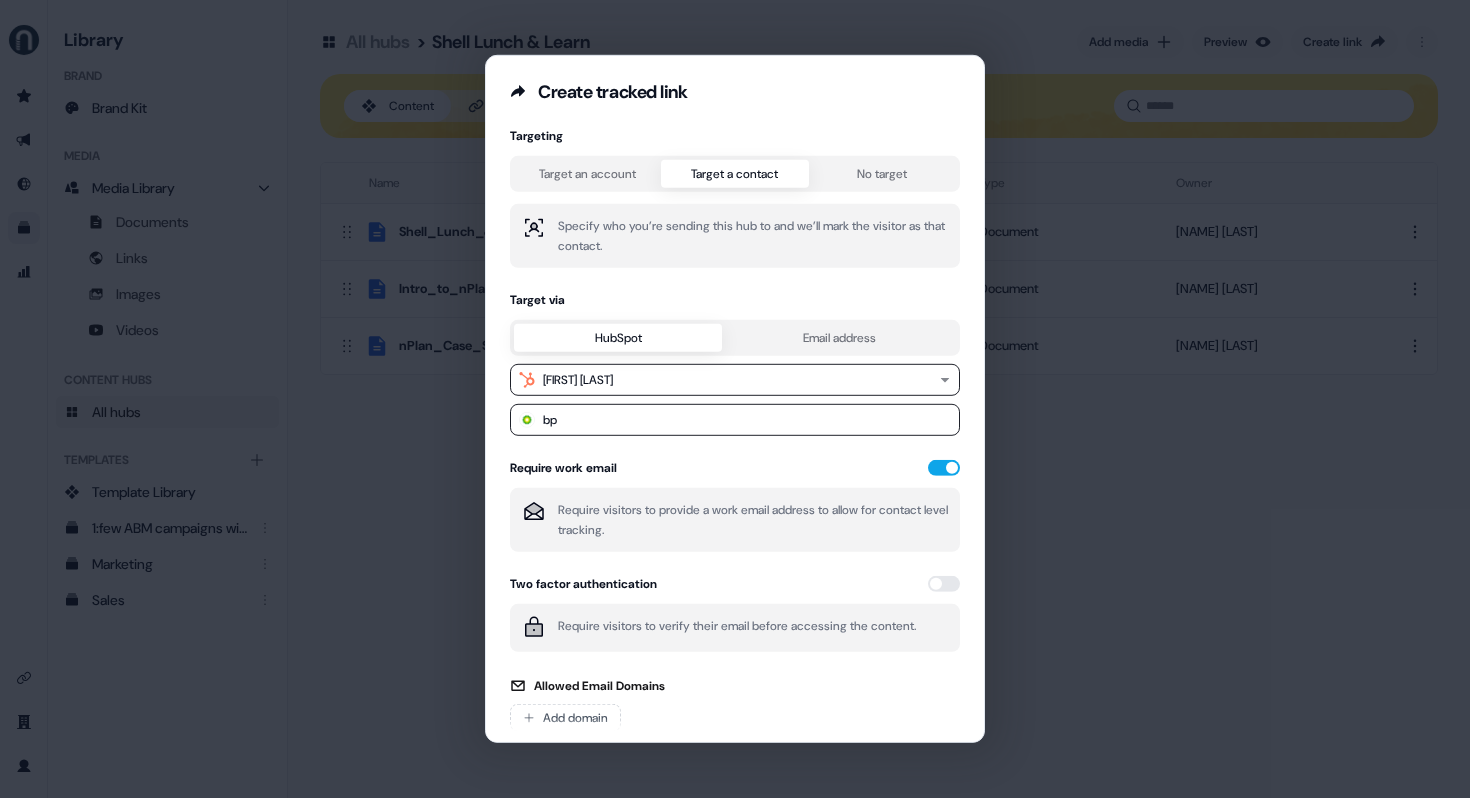 click on "Create tracked link Targeting Target an account Target a contact No target Specify who you’re sending this hub to and we’ll mark the visitor as that contact. Target via HubSpot Email address [EMAIL] bp Require work email Require visitors to provide a work email address to allow for contact level tracking. Two factor authentication Require visitors to verify their email before accessing the content. Allowed Email Domains Add domain Leave empty to allow all work email domains. Add specific domains to restrict access. Cancel Next" at bounding box center (735, 399) 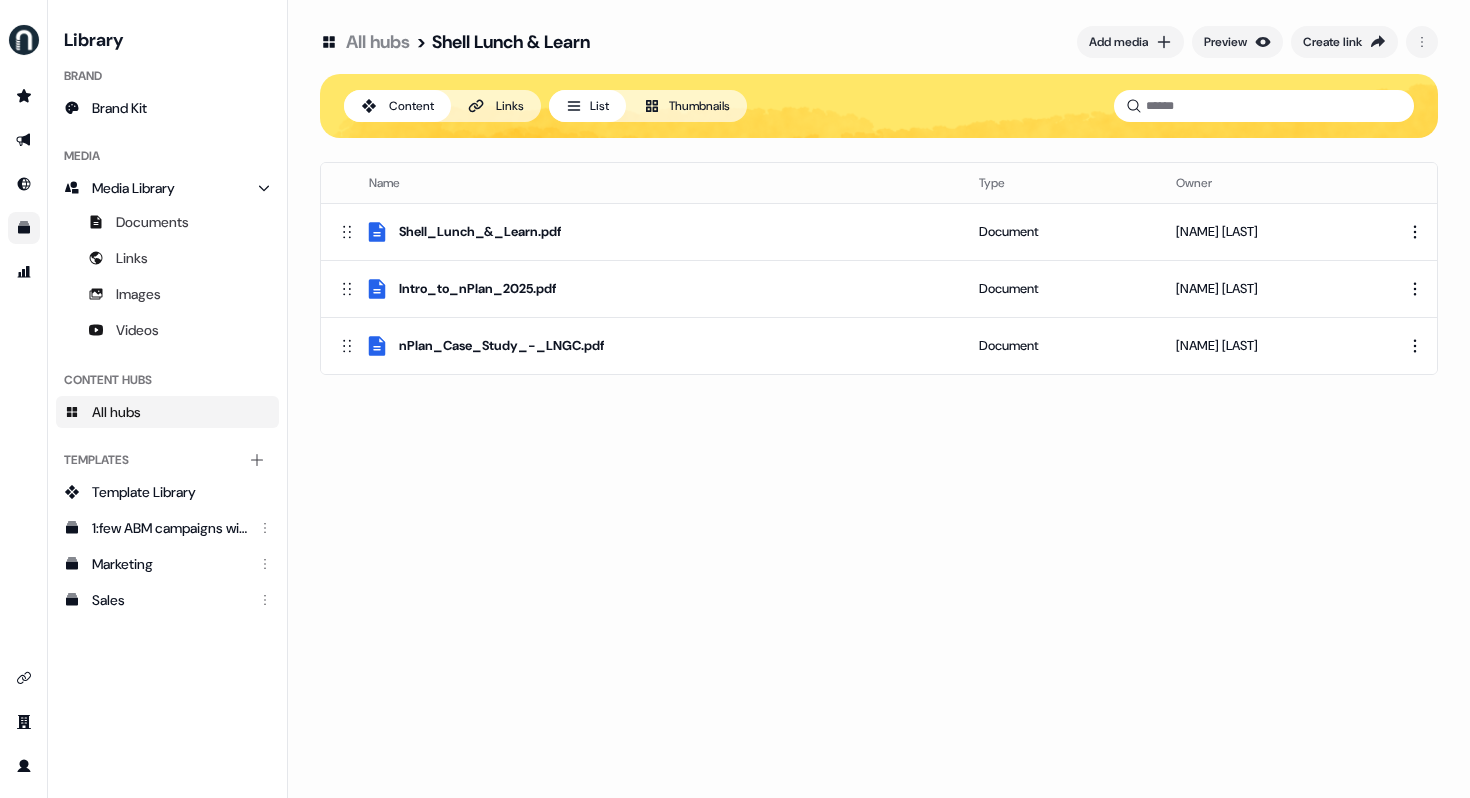 click on "All hubs" at bounding box center (378, 42) 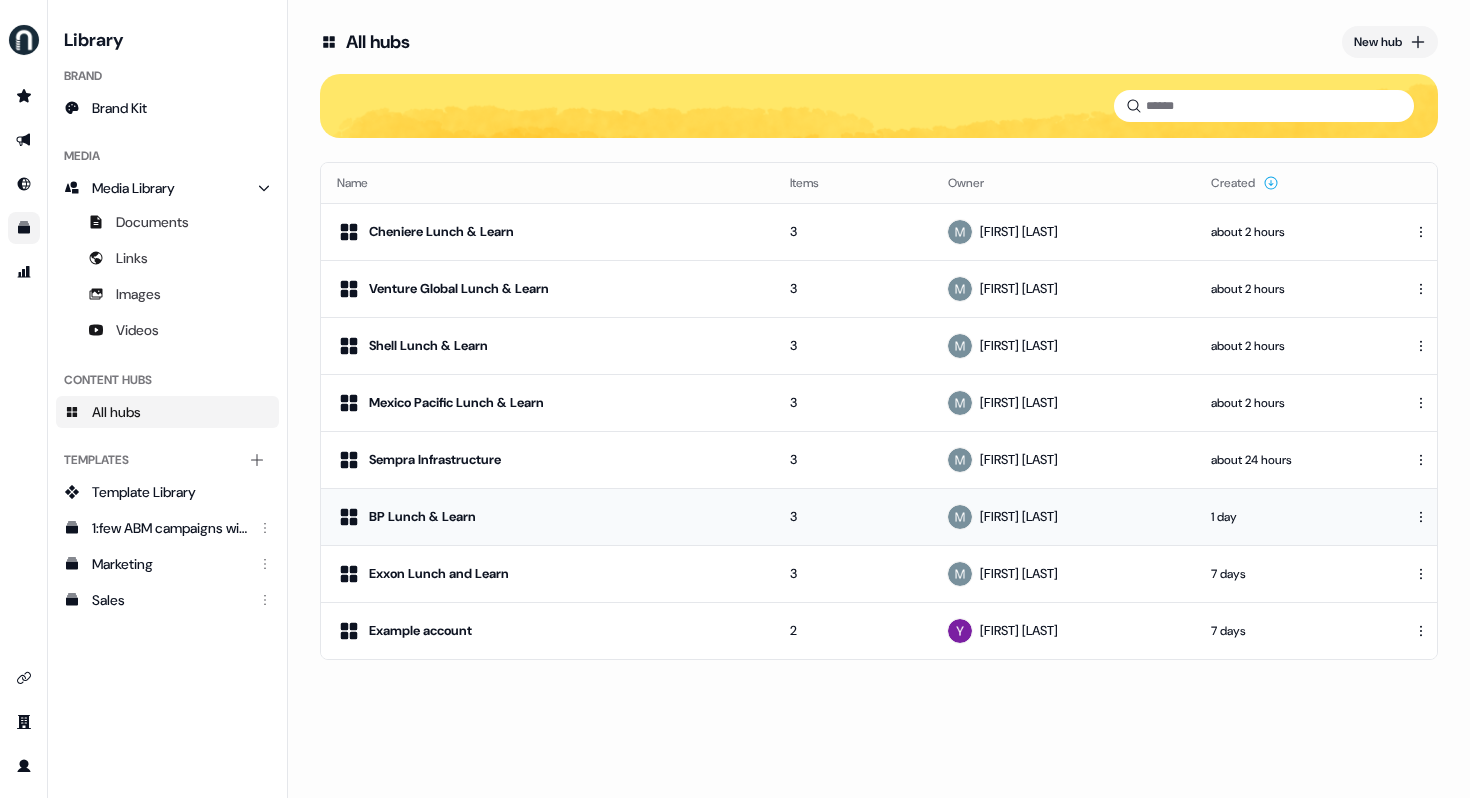 click on "BP Lunch & Learn" at bounding box center [422, 517] 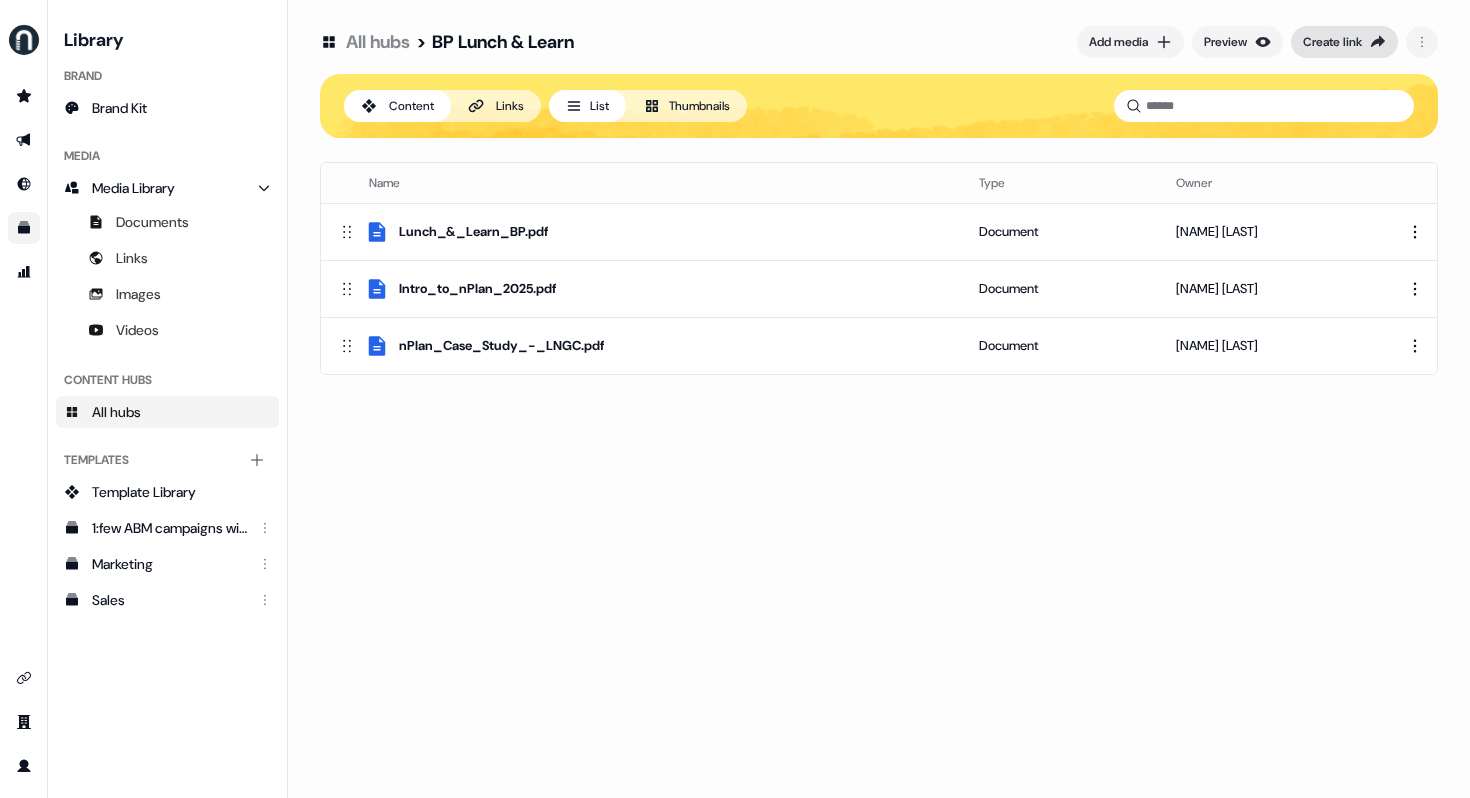 click on "Create link" at bounding box center [1332, 42] 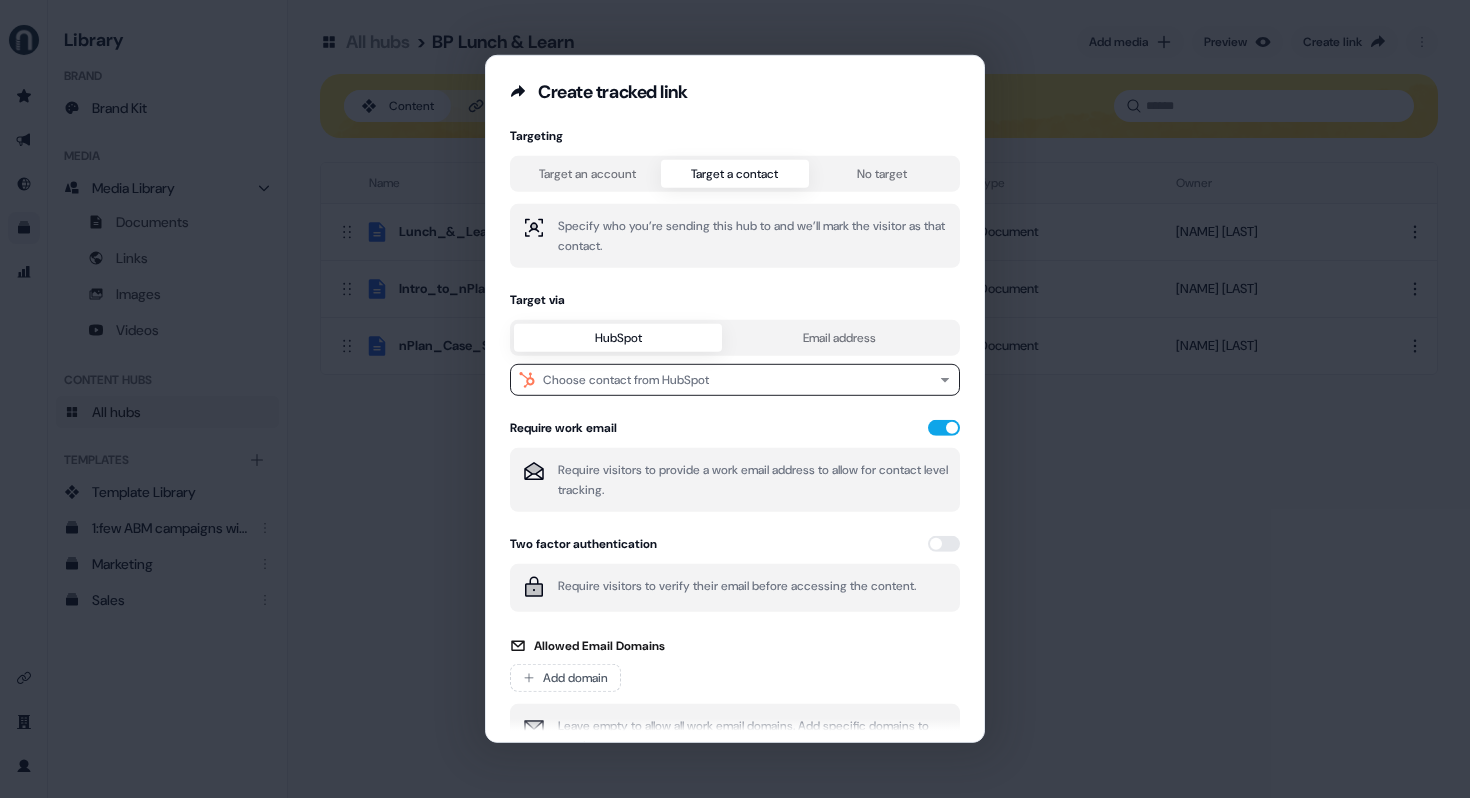 click on "Targeting Target an account Target a contact No target Specify who you’re sending this hub to and we’ll mark the visitor as that contact. Target via HubSpot Email address [EMAIL] Require work email Require visitors to provide a work email address to allow for contact level tracking. Two factor authentication Require visitors to verify their email before accessing the content. Allowed Email Domains Add domain Leave empty to allow all work email domains. Add specific domains to restrict access." at bounding box center (735, 454) 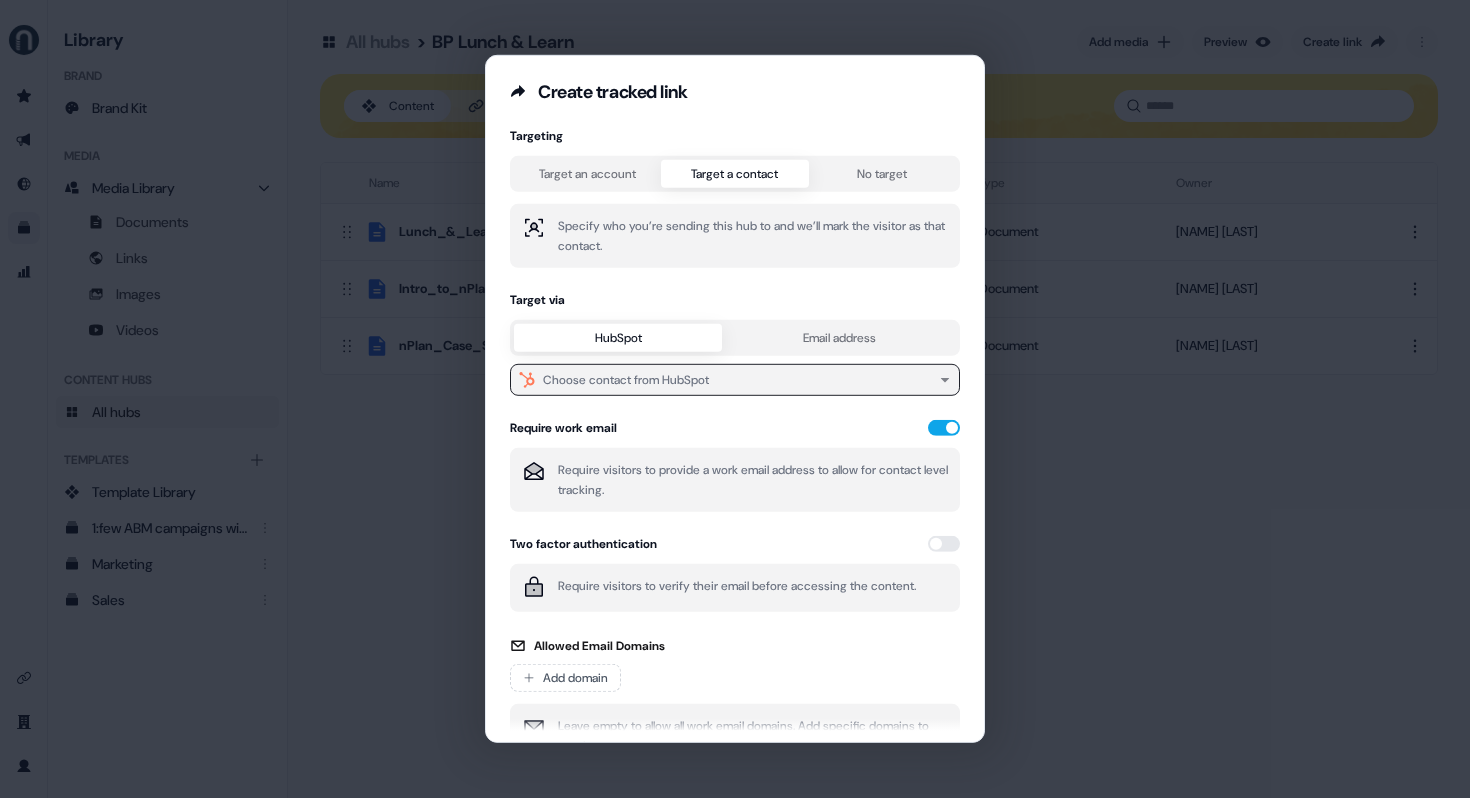 click on "Choose contact from HubSpot" at bounding box center (626, 380) 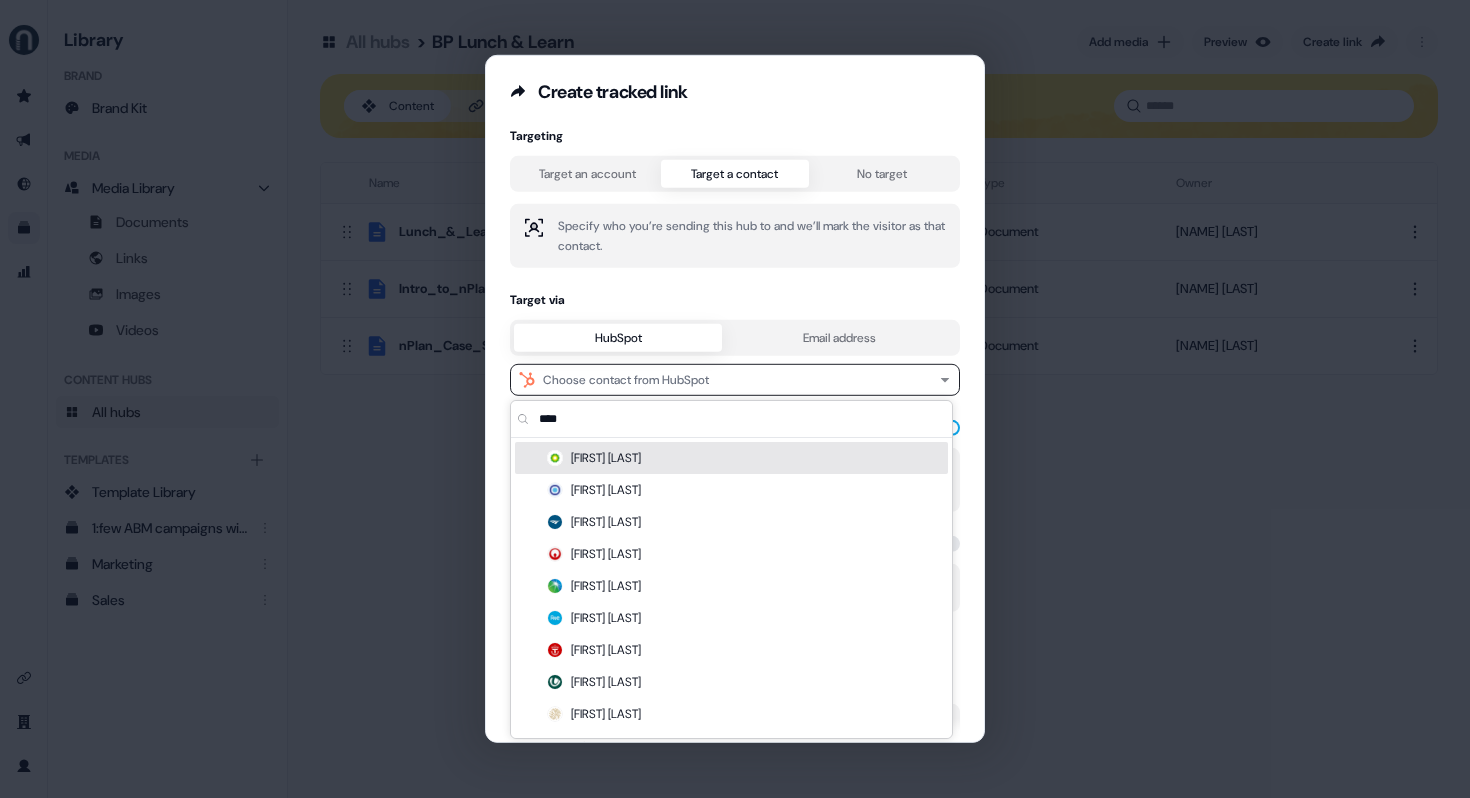 type on "****" 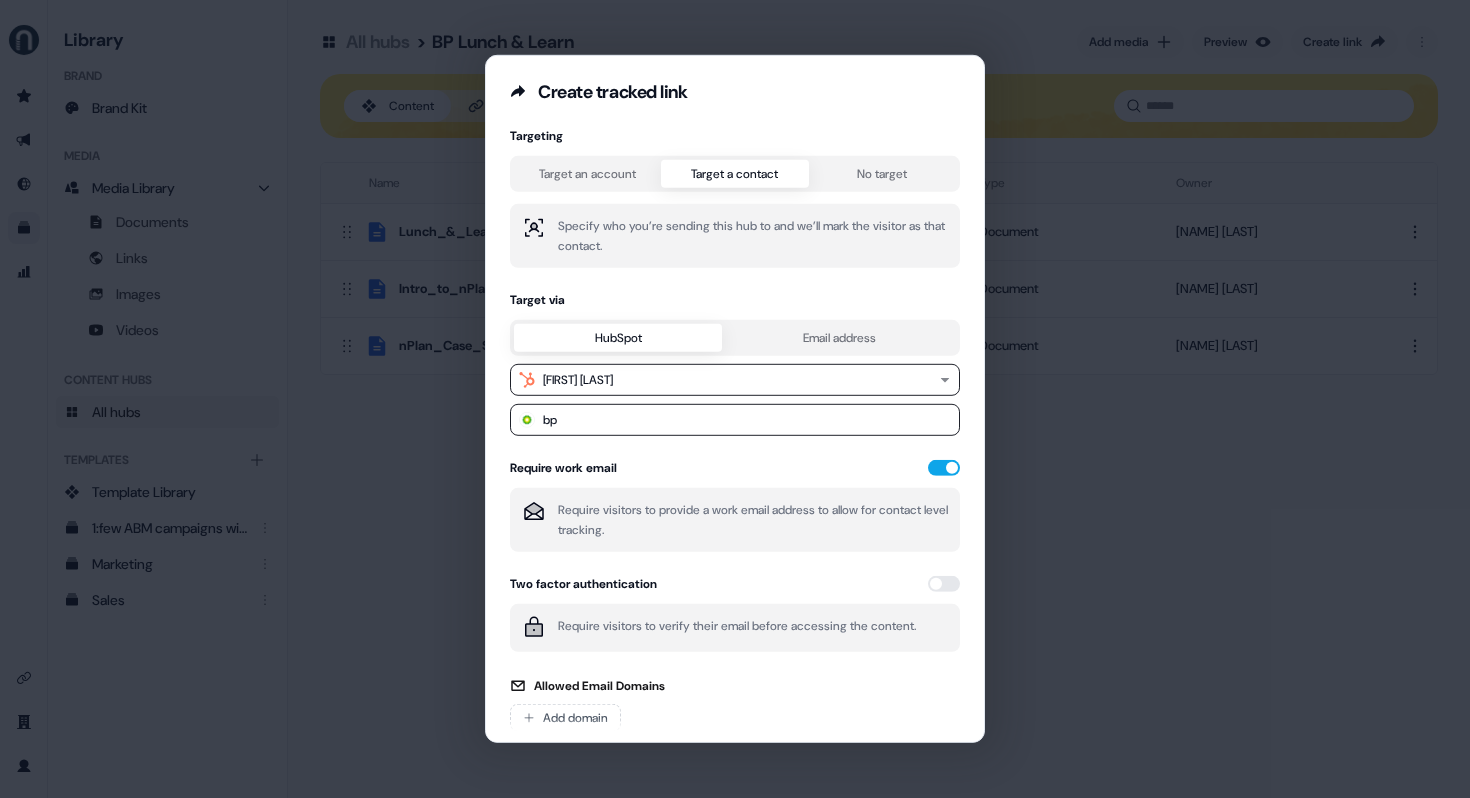 click on "Require work email" at bounding box center [735, 468] 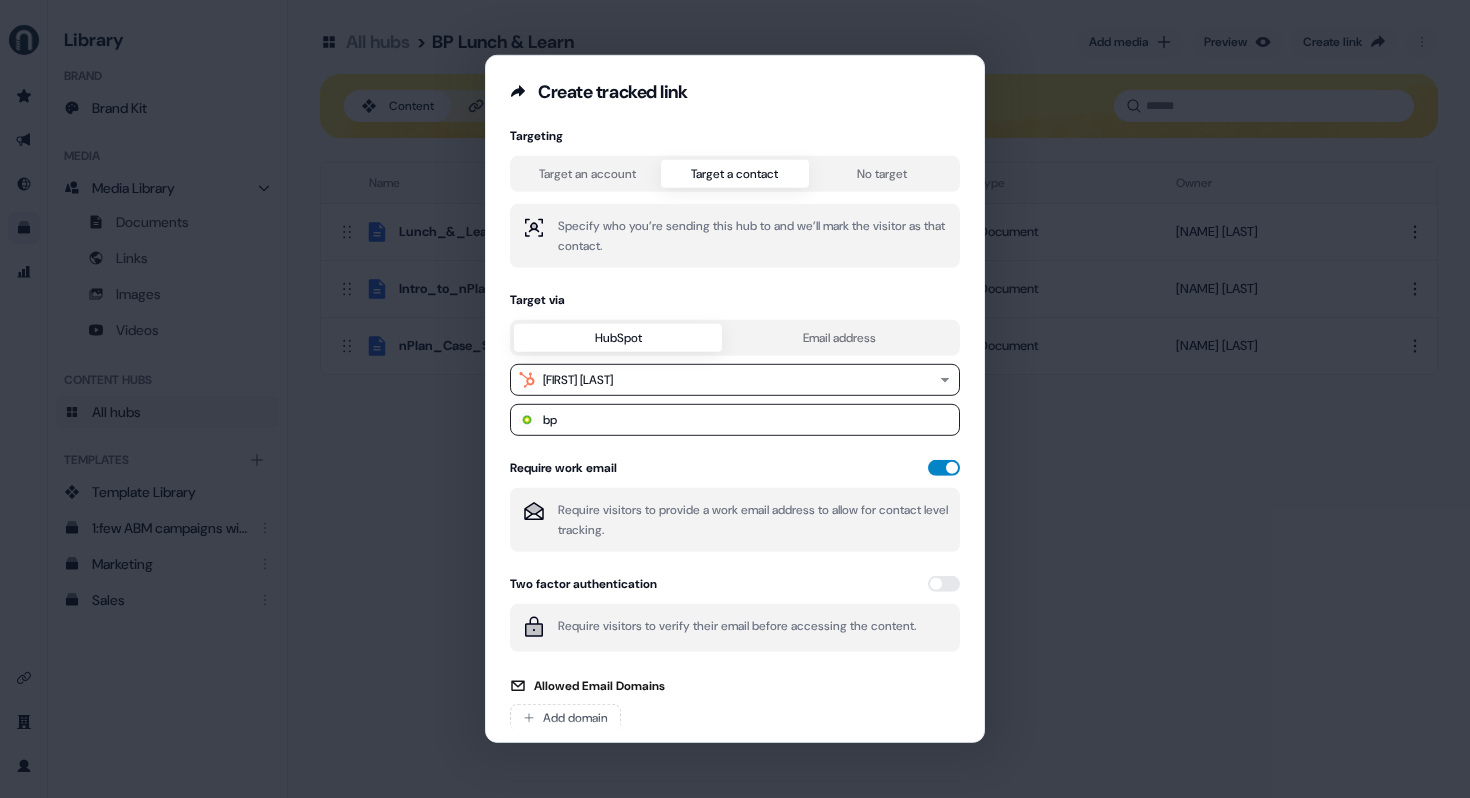 click at bounding box center [944, 468] 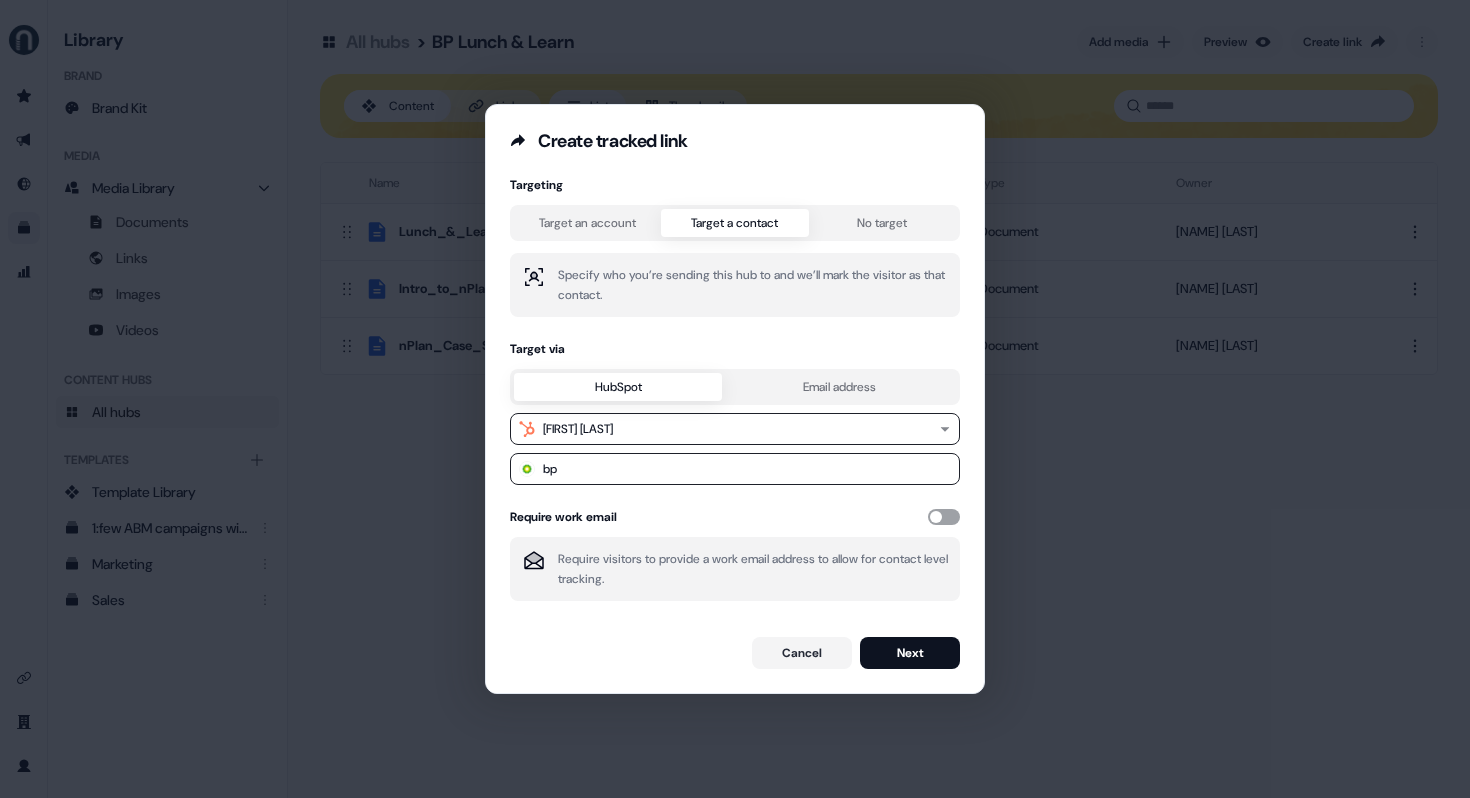 click at bounding box center [944, 517] 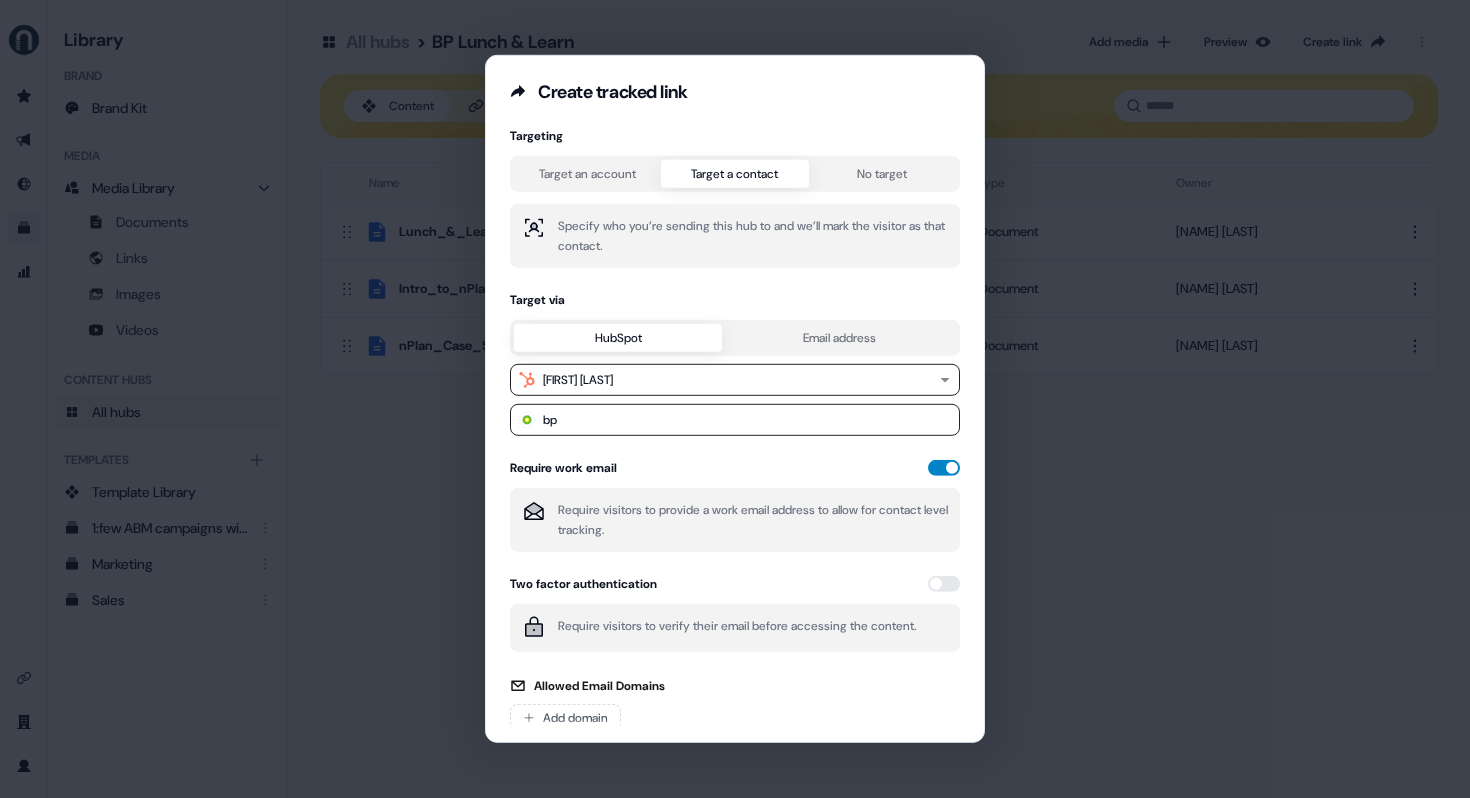 click at bounding box center [944, 468] 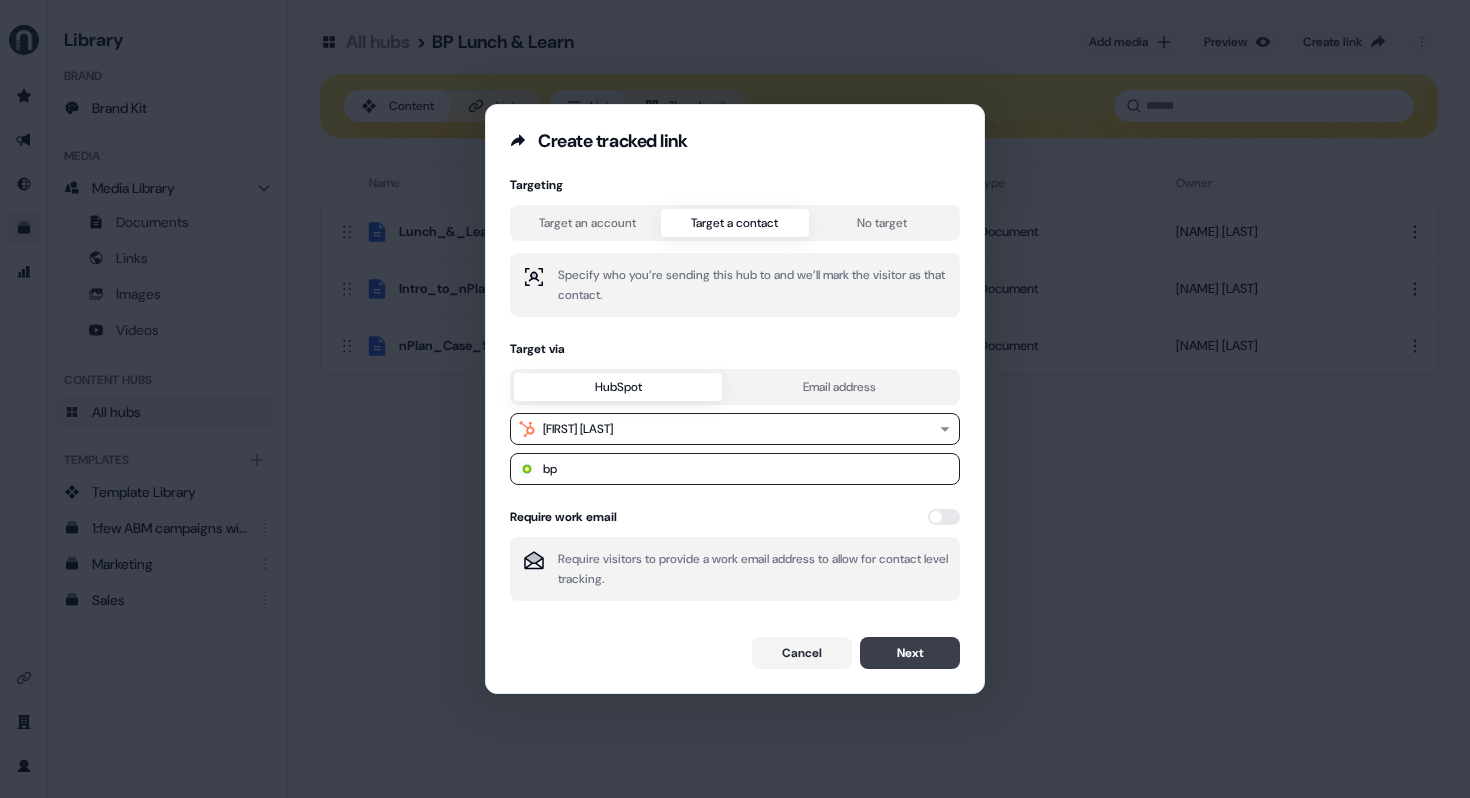 click on "Next" at bounding box center (910, 653) 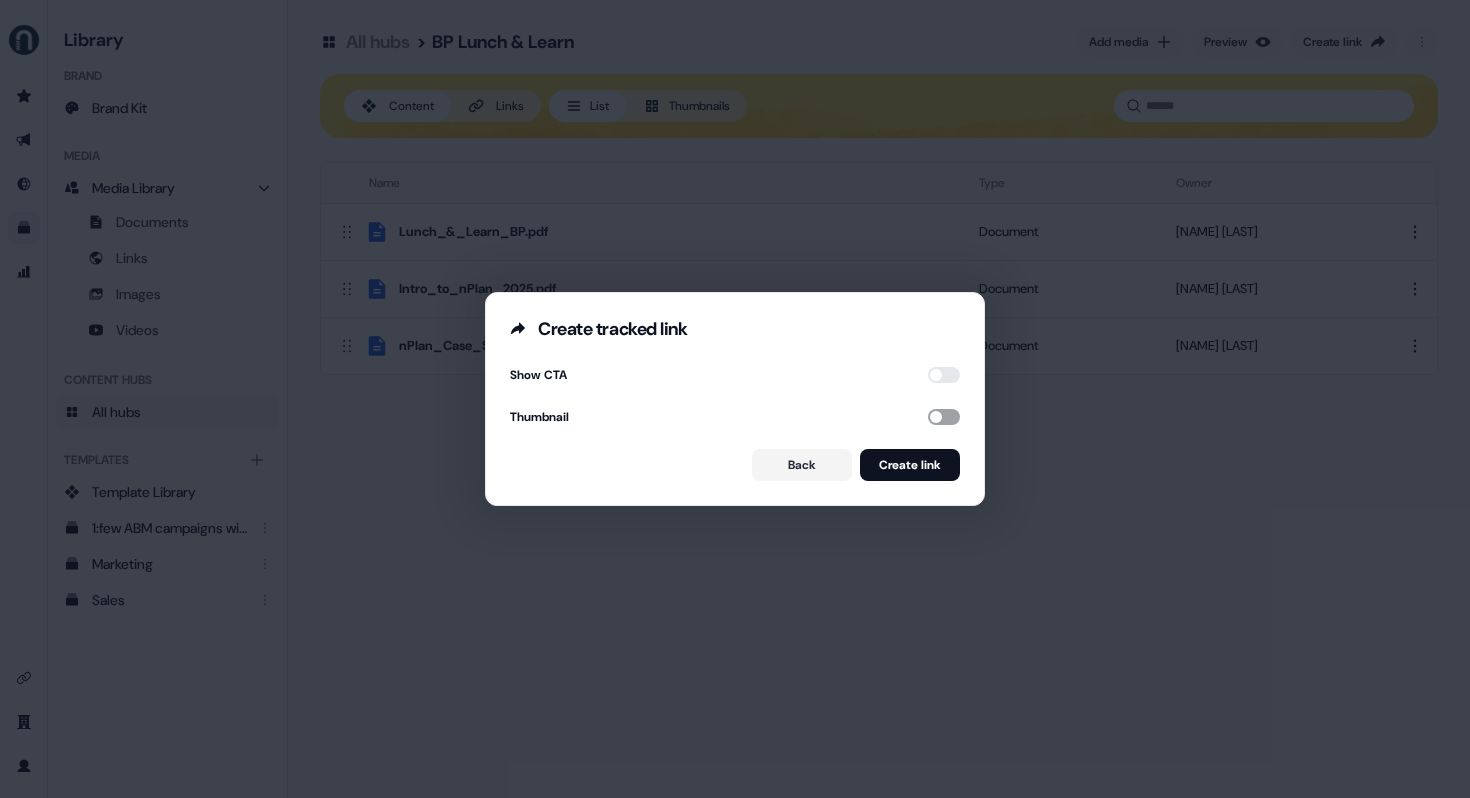 click at bounding box center (944, 417) 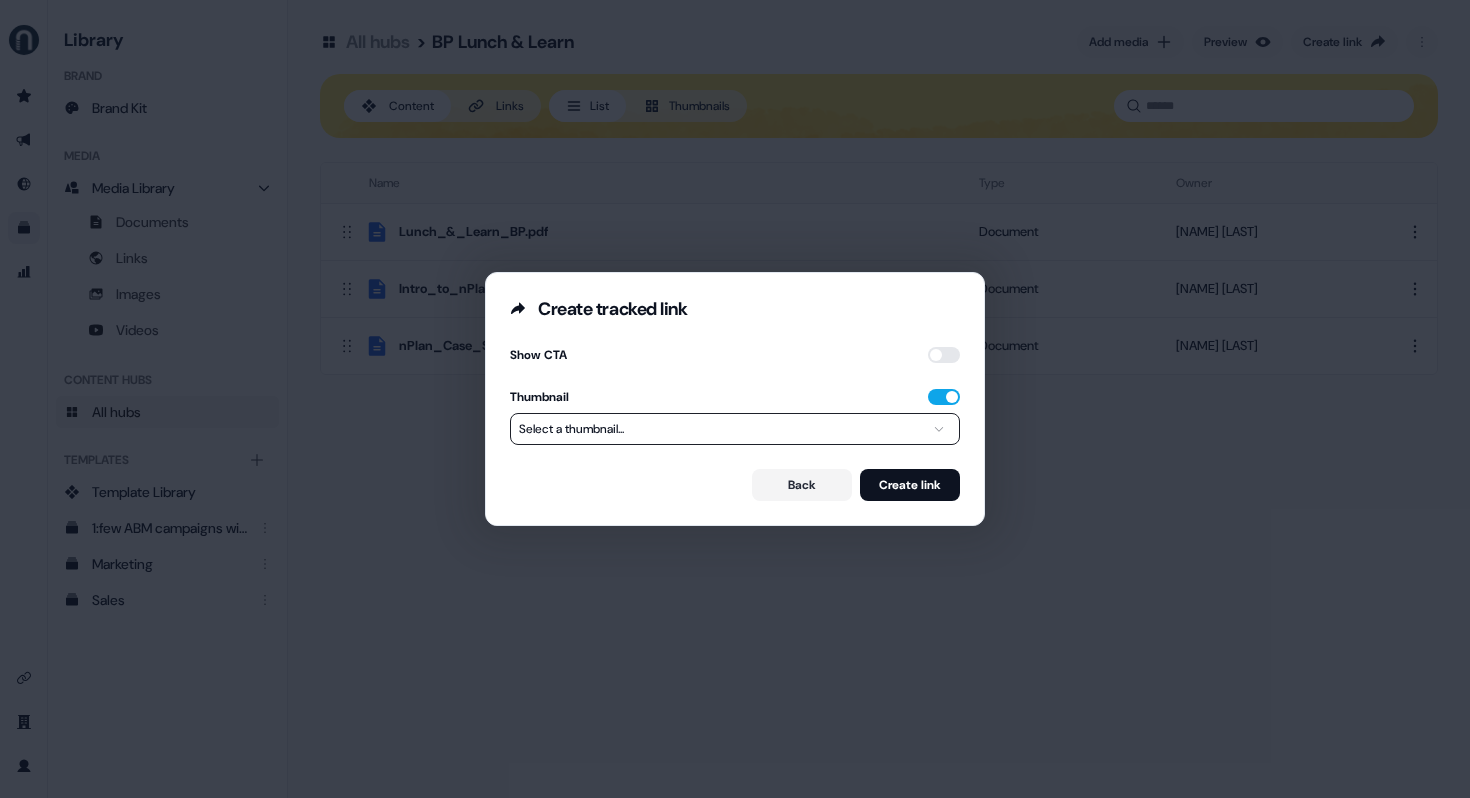 click on "**********" at bounding box center (735, 399) 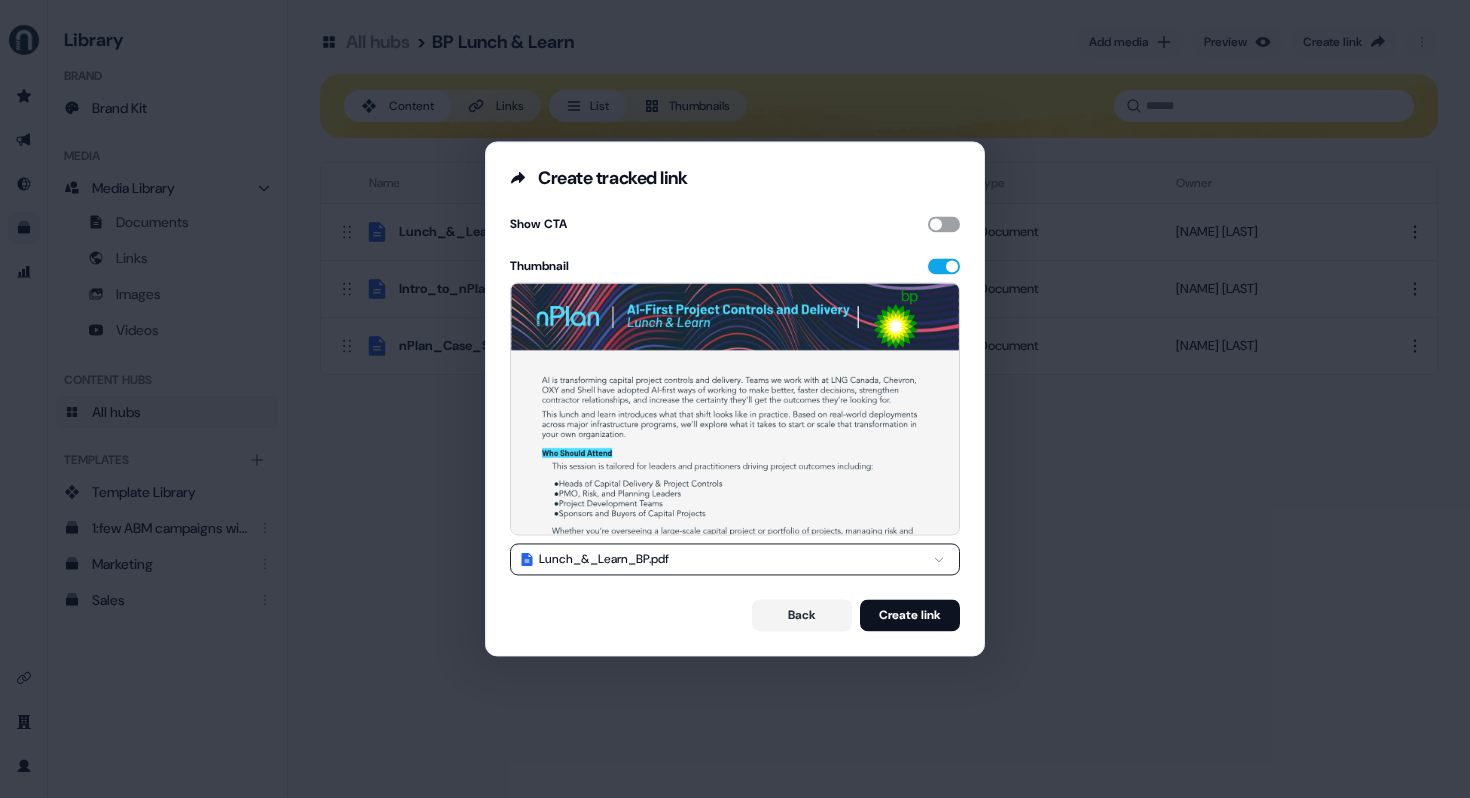 click at bounding box center (944, 224) 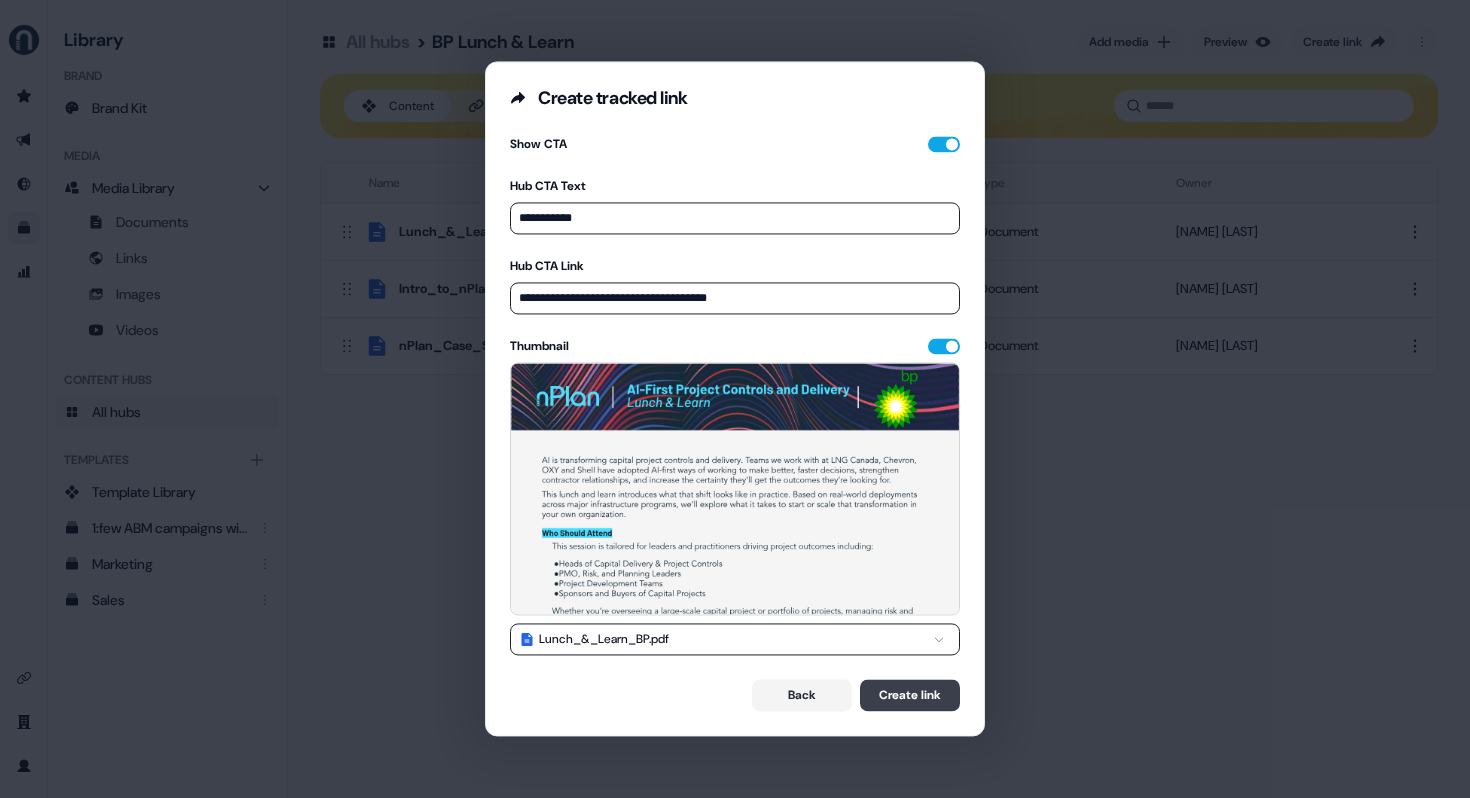click on "Create link" at bounding box center (910, 696) 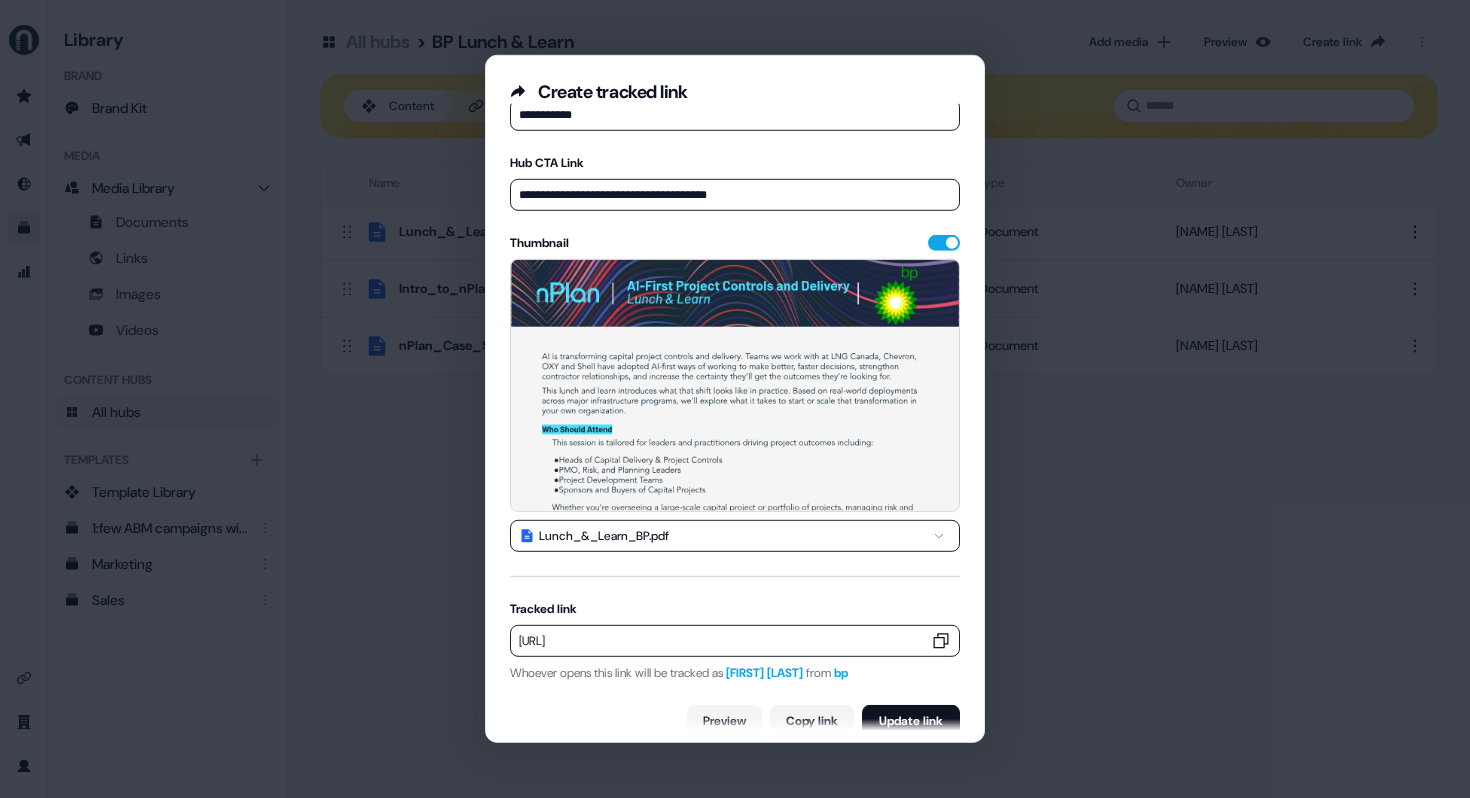 scroll, scrollTop: 111, scrollLeft: 0, axis: vertical 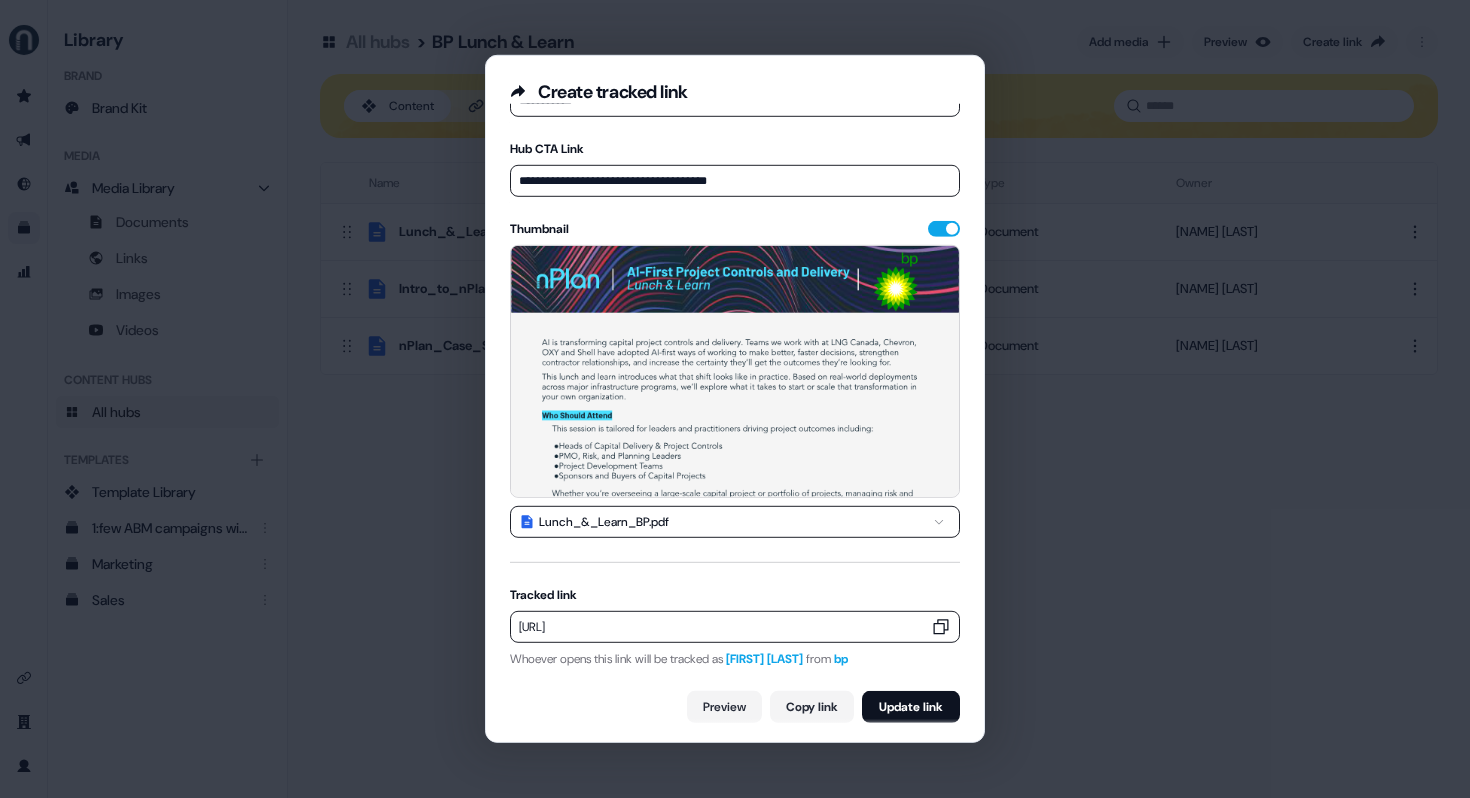 click 